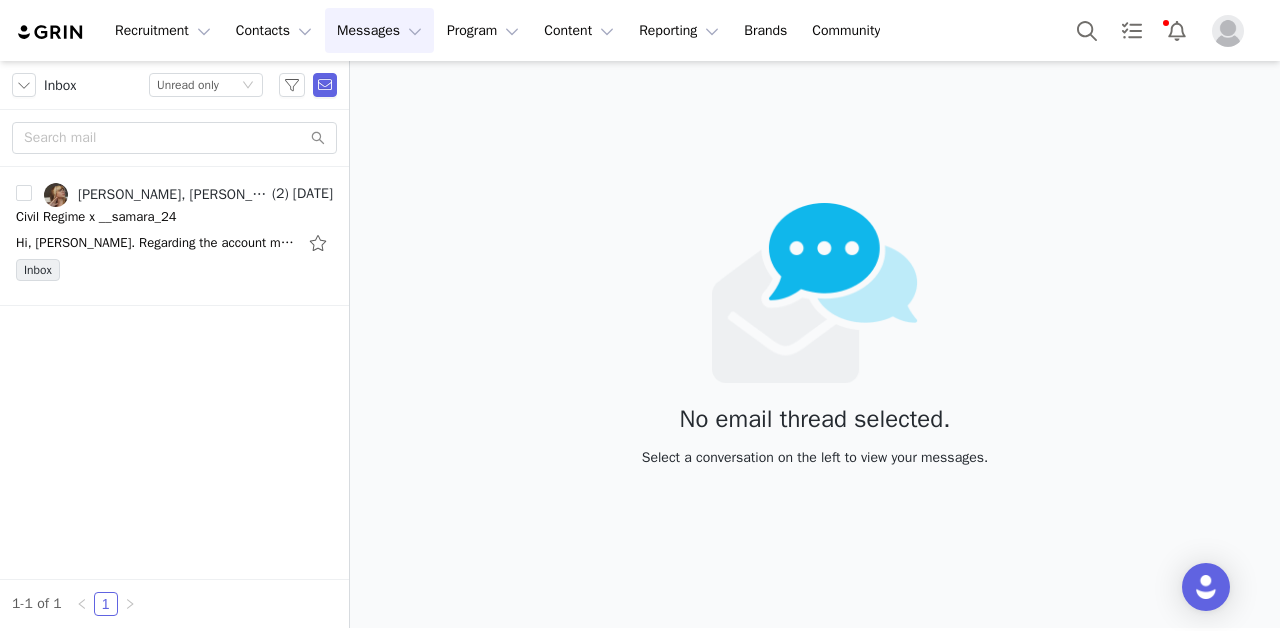 scroll, scrollTop: 0, scrollLeft: 0, axis: both 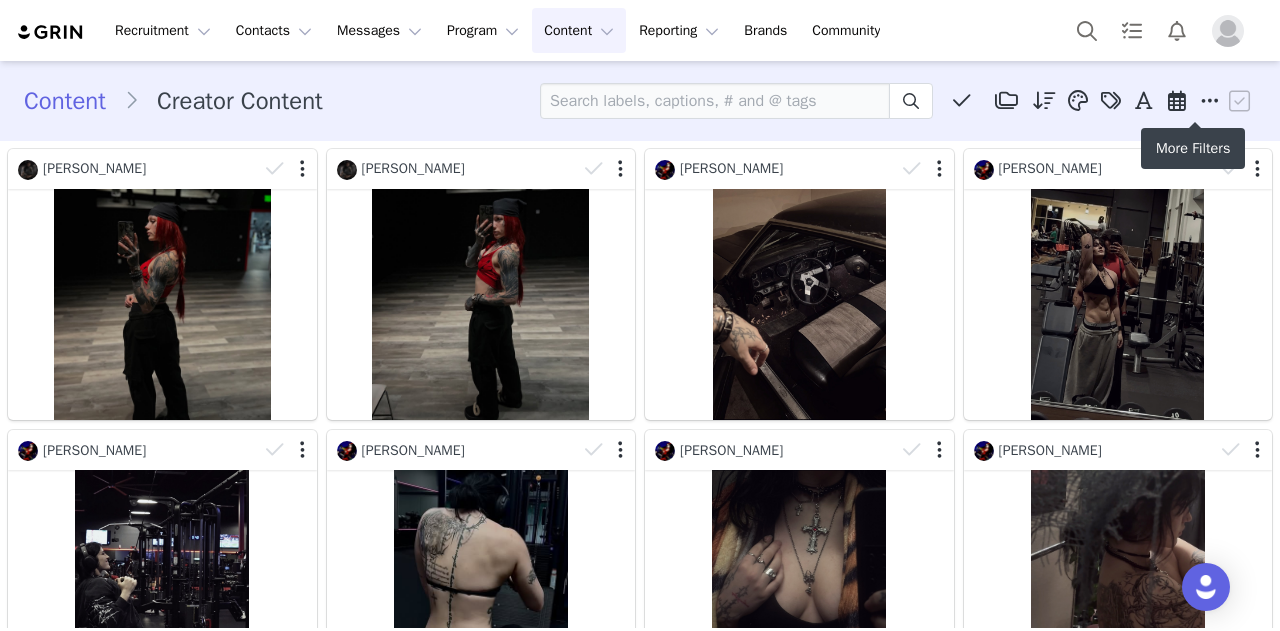 click at bounding box center (1210, 101) 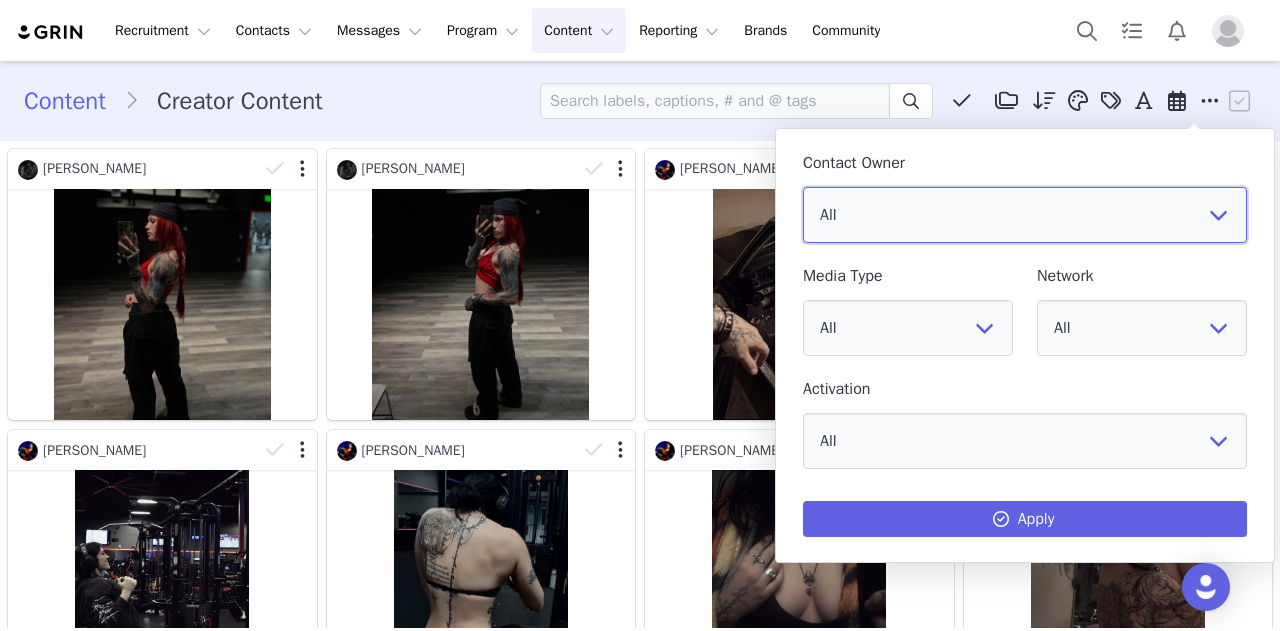 click on "All  Julius Castro   Fernando Q   Eduardo Lopez   Kameron Khorram   Taylor orozco" at bounding box center (1025, 215) 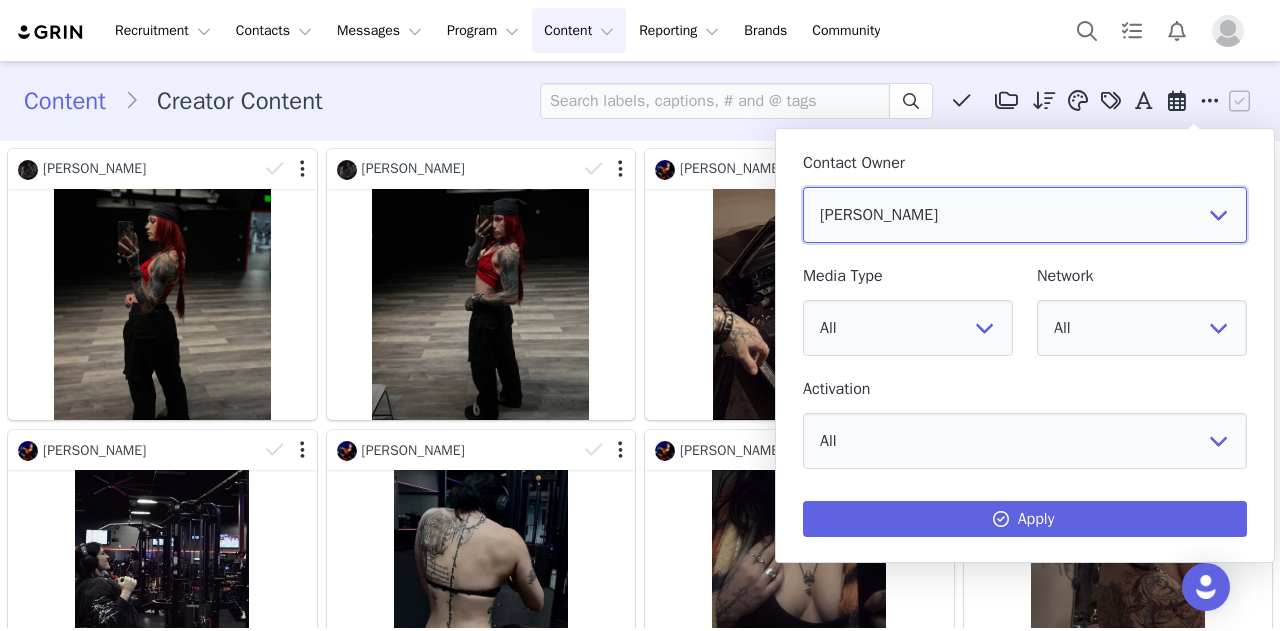 click on "All  Julius Castro   Fernando Q   Eduardo Lopez   Kameron Khorram   Taylor orozco" at bounding box center [1025, 215] 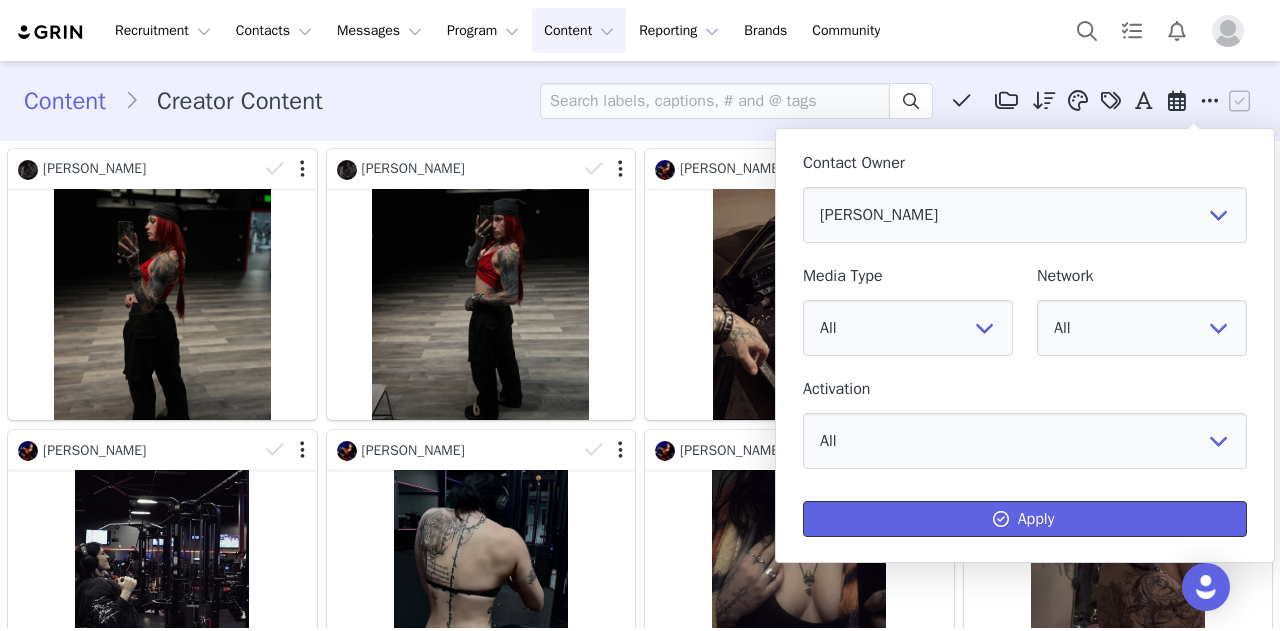 click on "Apply" at bounding box center [1025, 519] 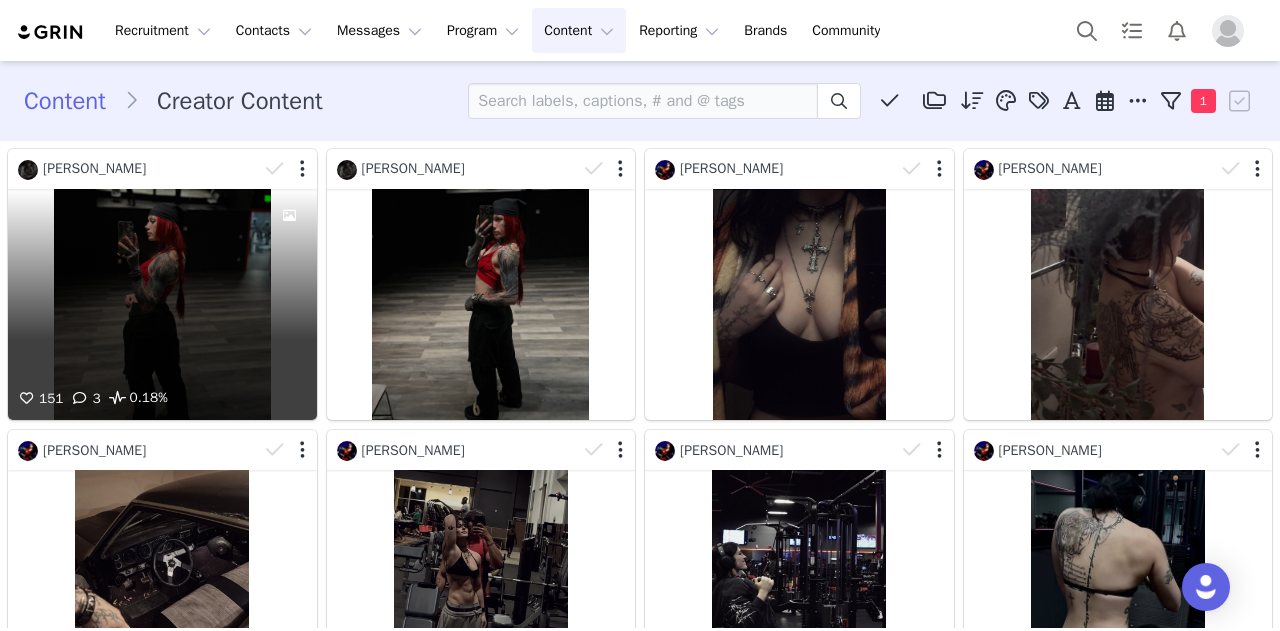 click on "151  3  0.18%" at bounding box center (162, 304) 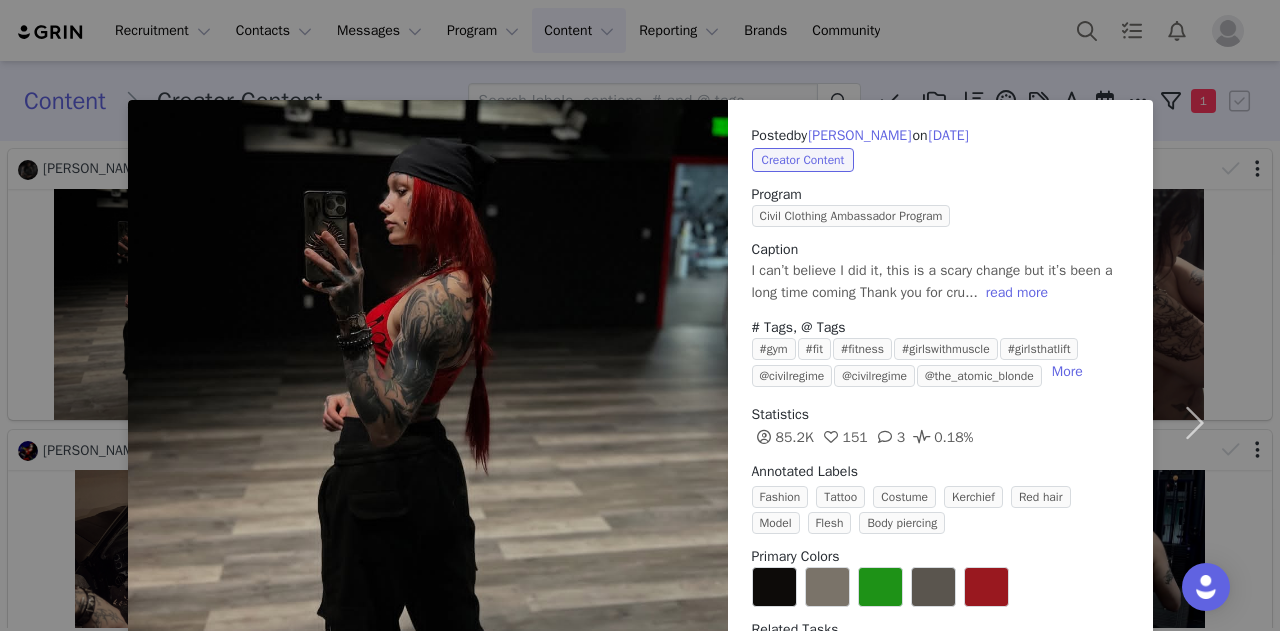 scroll, scrollTop: 135, scrollLeft: 0, axis: vertical 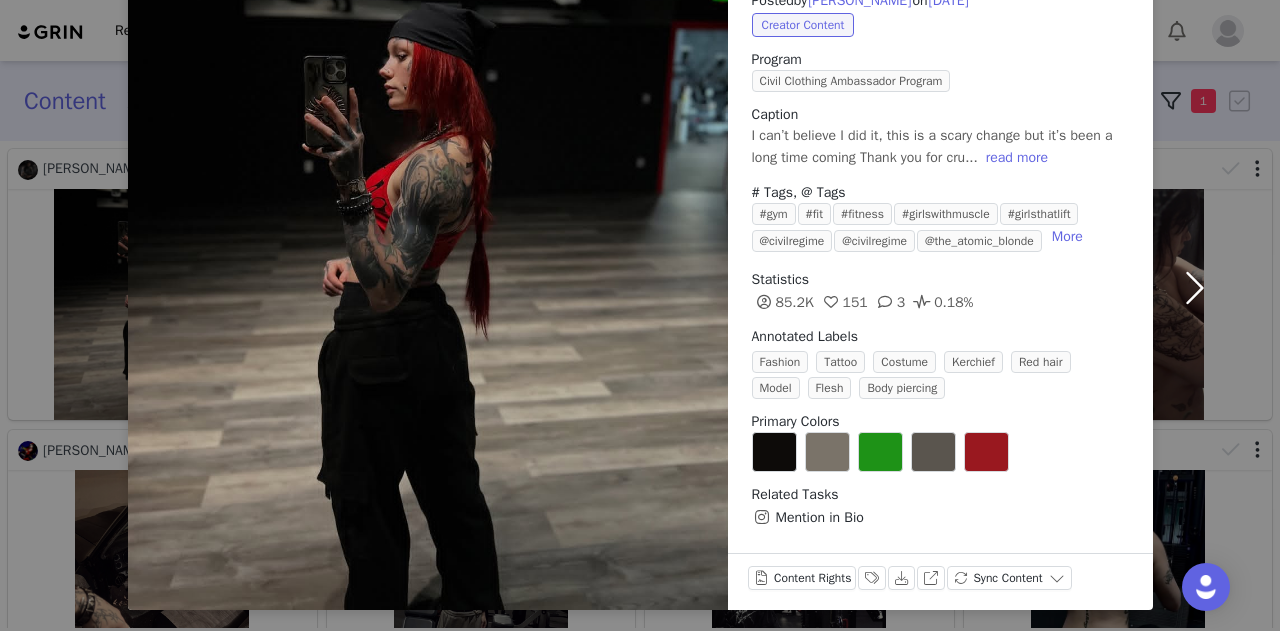 click at bounding box center [1195, 287] 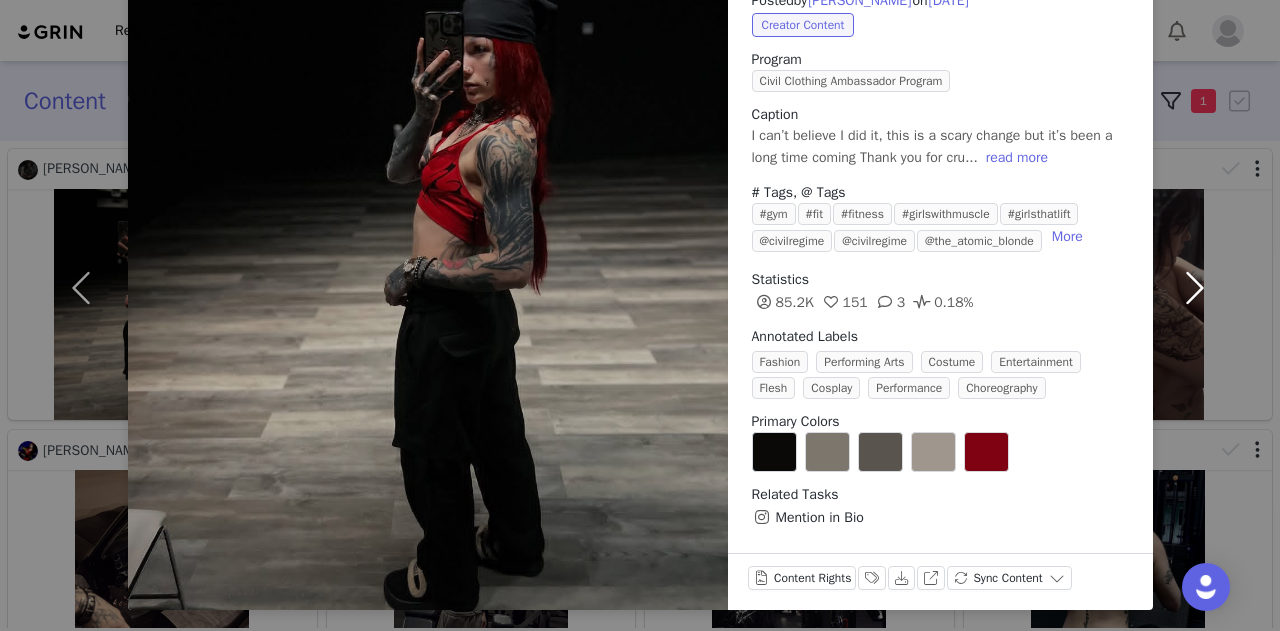 click at bounding box center (1195, 287) 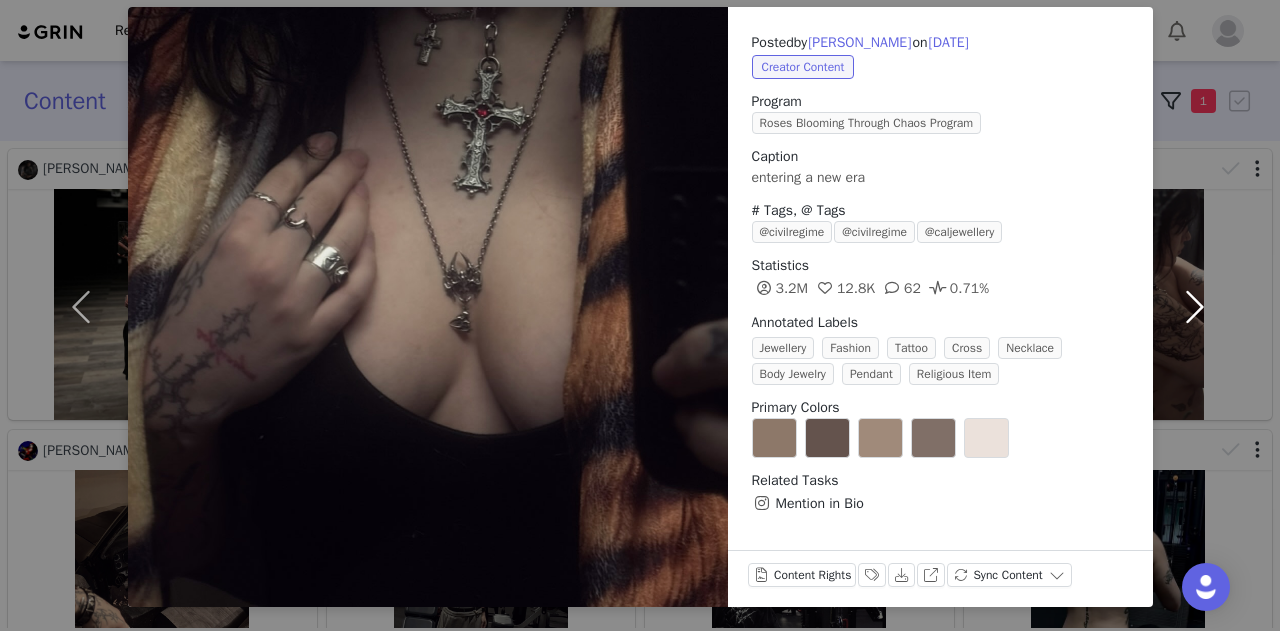 scroll, scrollTop: 92, scrollLeft: 0, axis: vertical 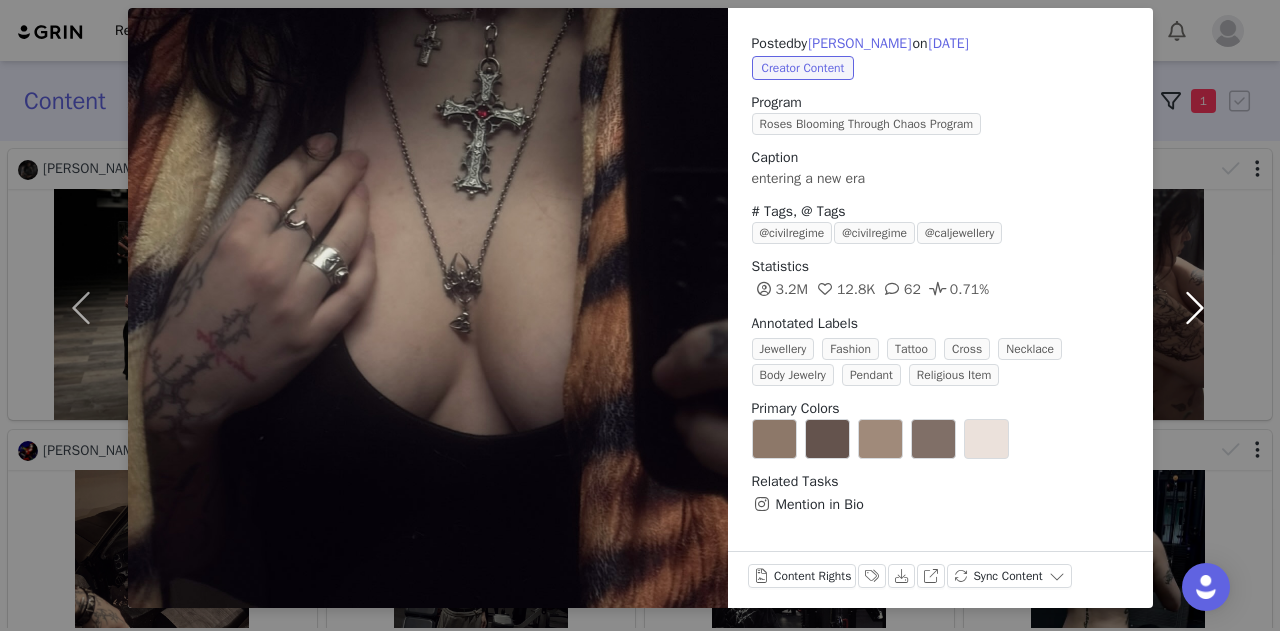 click at bounding box center [1195, 308] 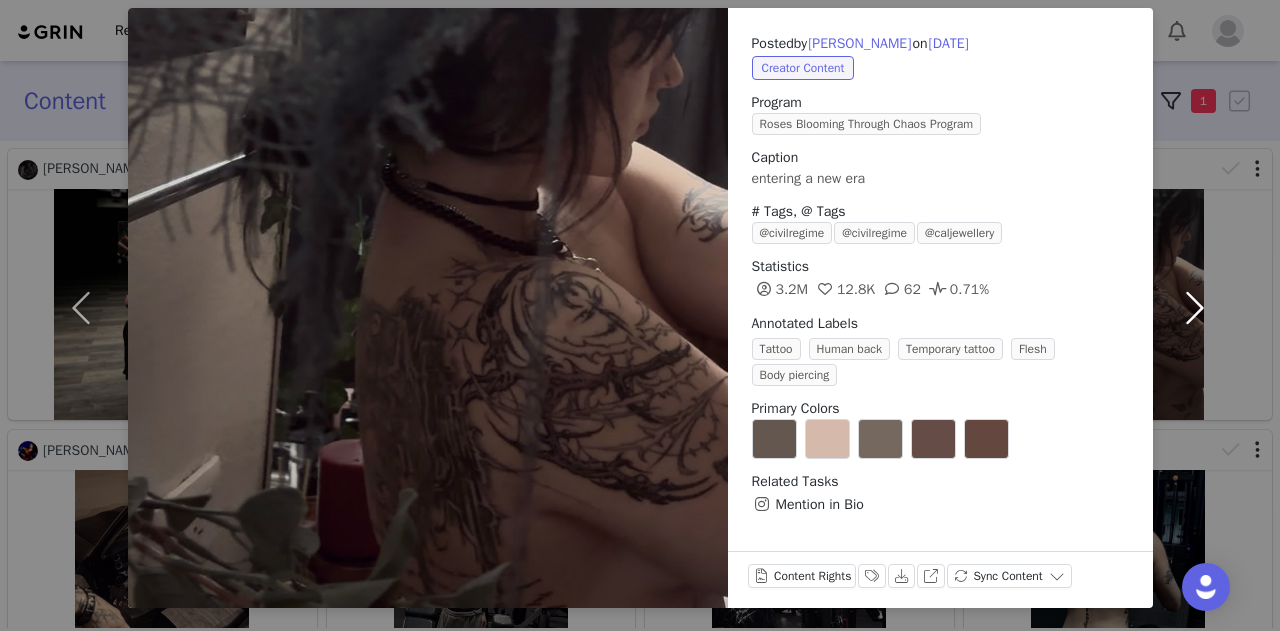 click at bounding box center [1195, 308] 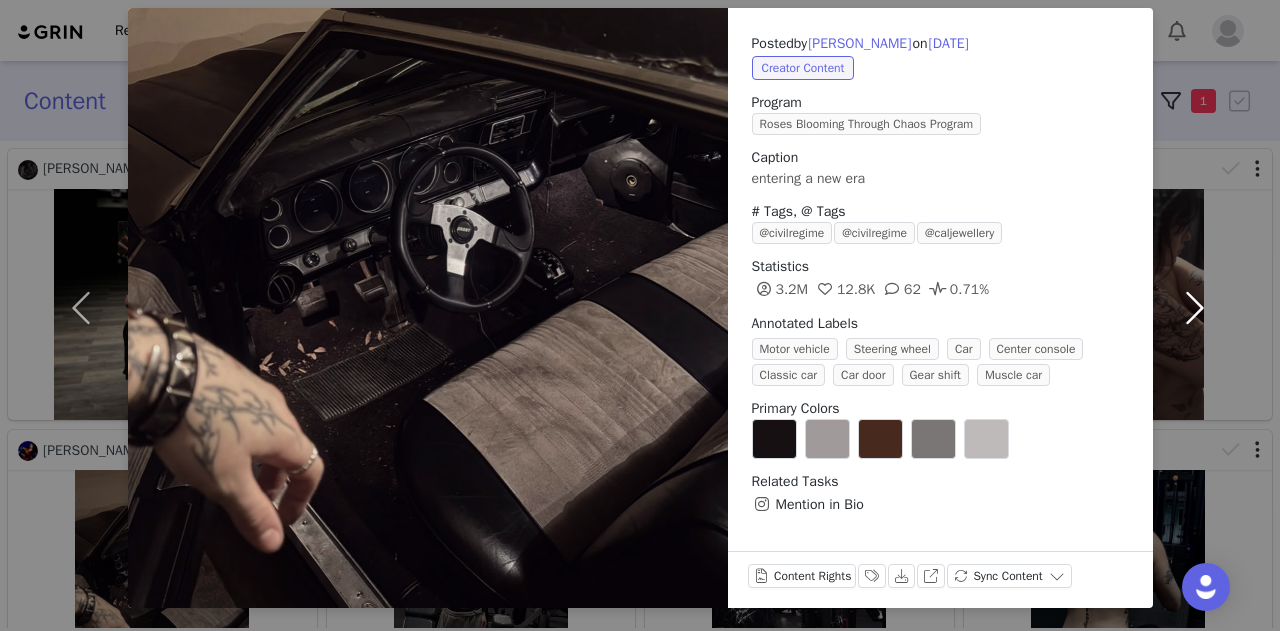 click at bounding box center (1195, 308) 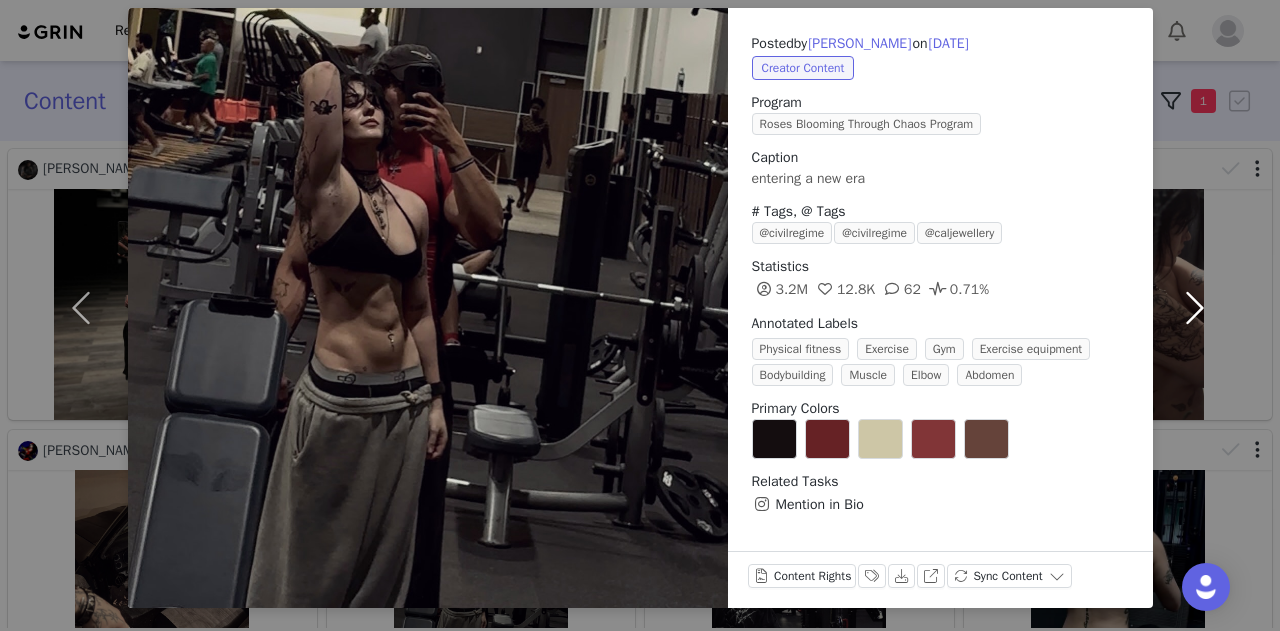 click at bounding box center [1195, 308] 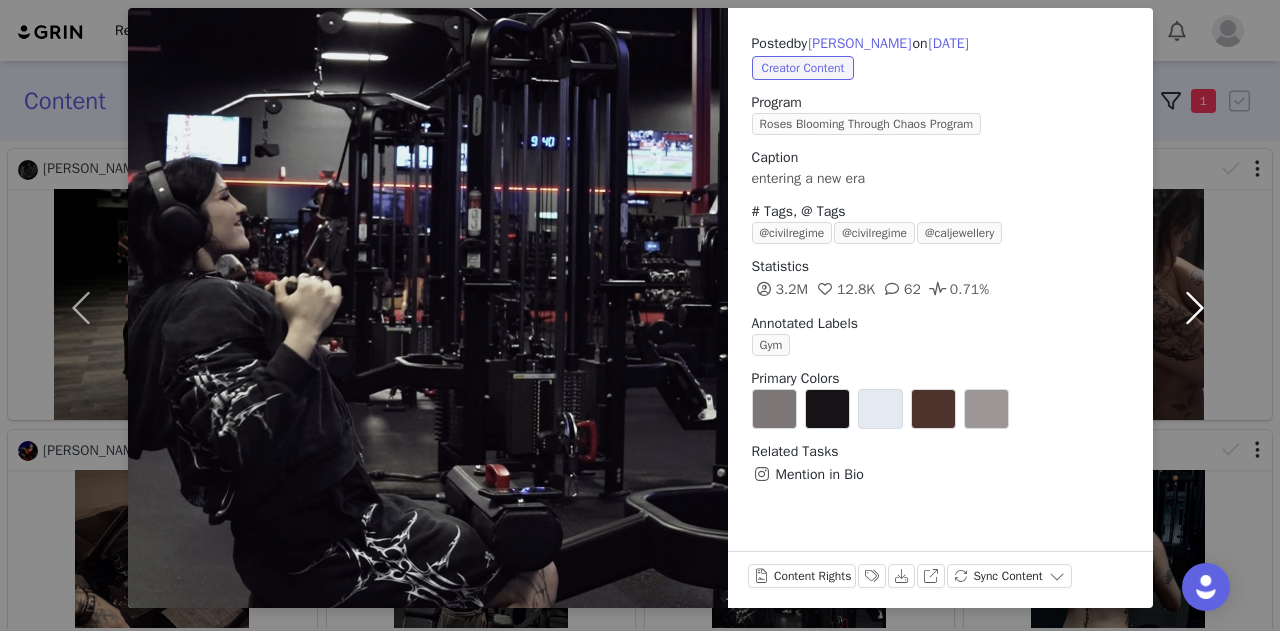click at bounding box center (1195, 308) 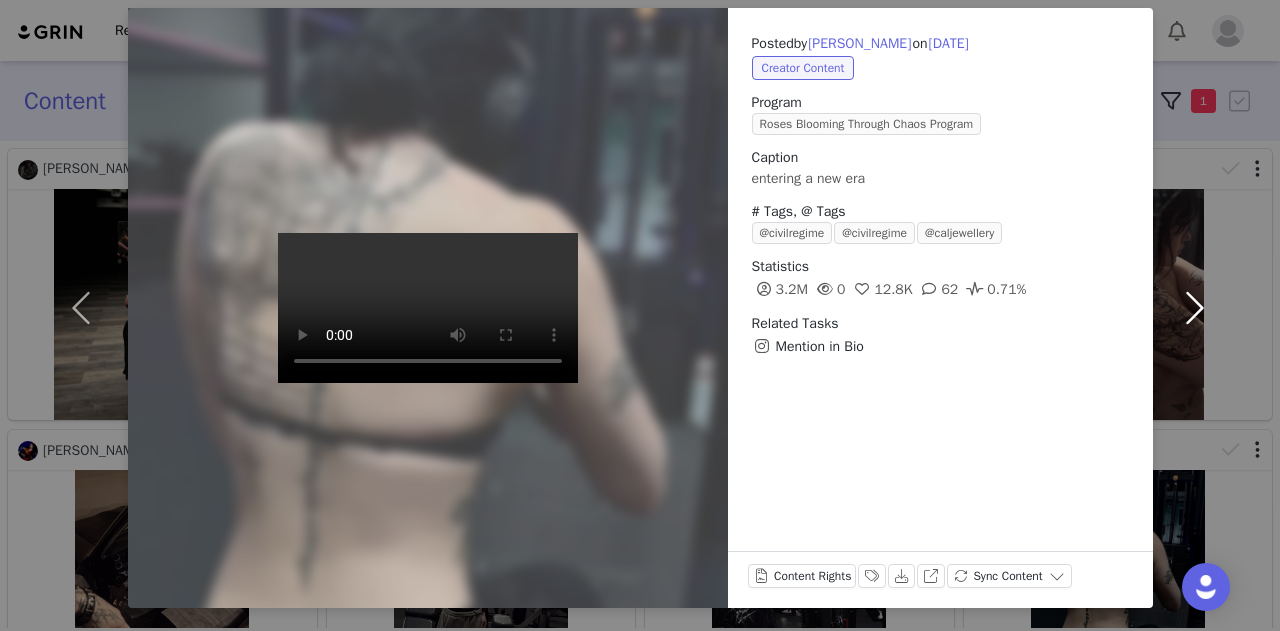 click at bounding box center (1195, 308) 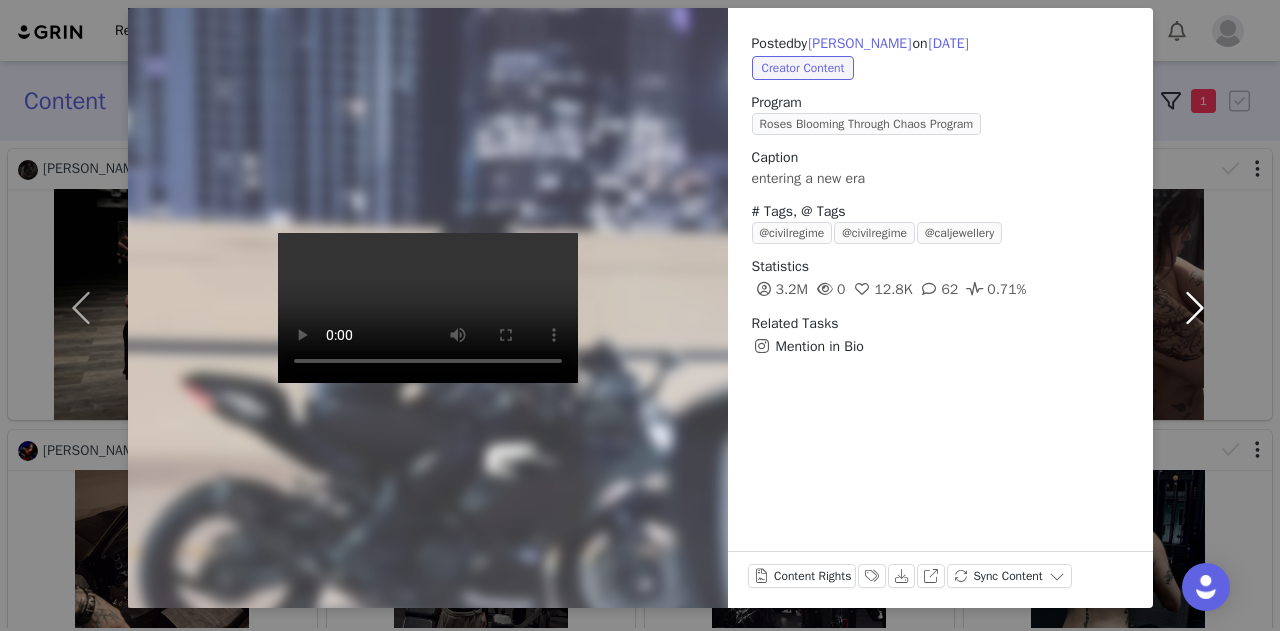 click at bounding box center [1195, 308] 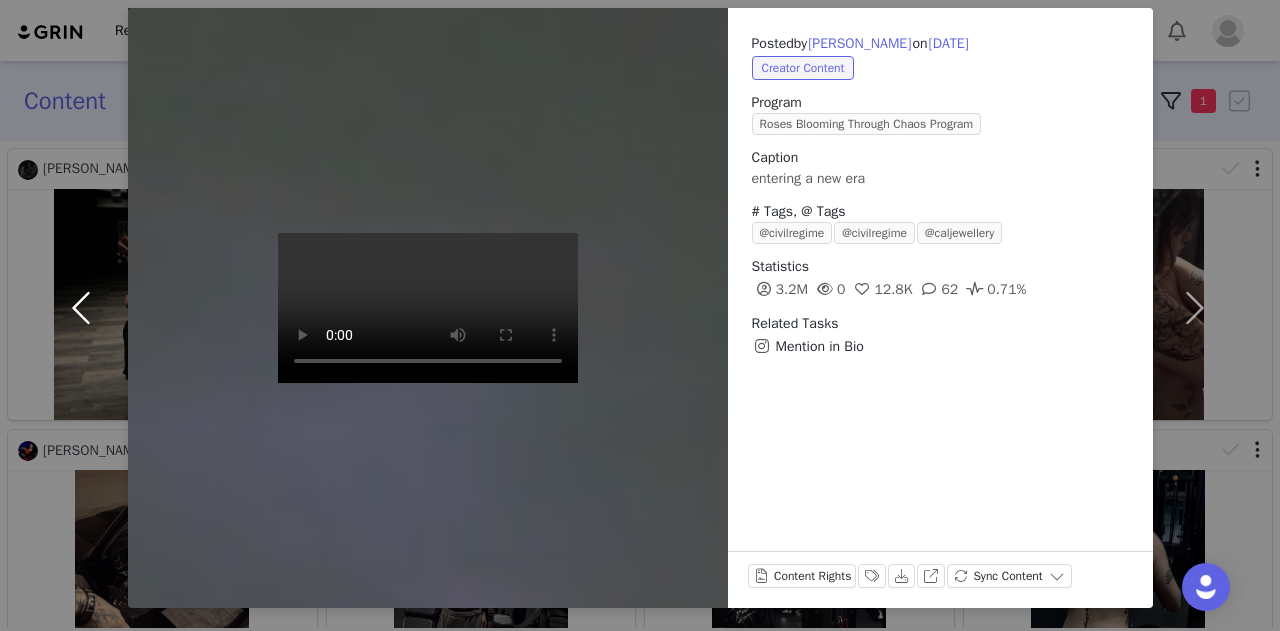 click at bounding box center (86, 308) 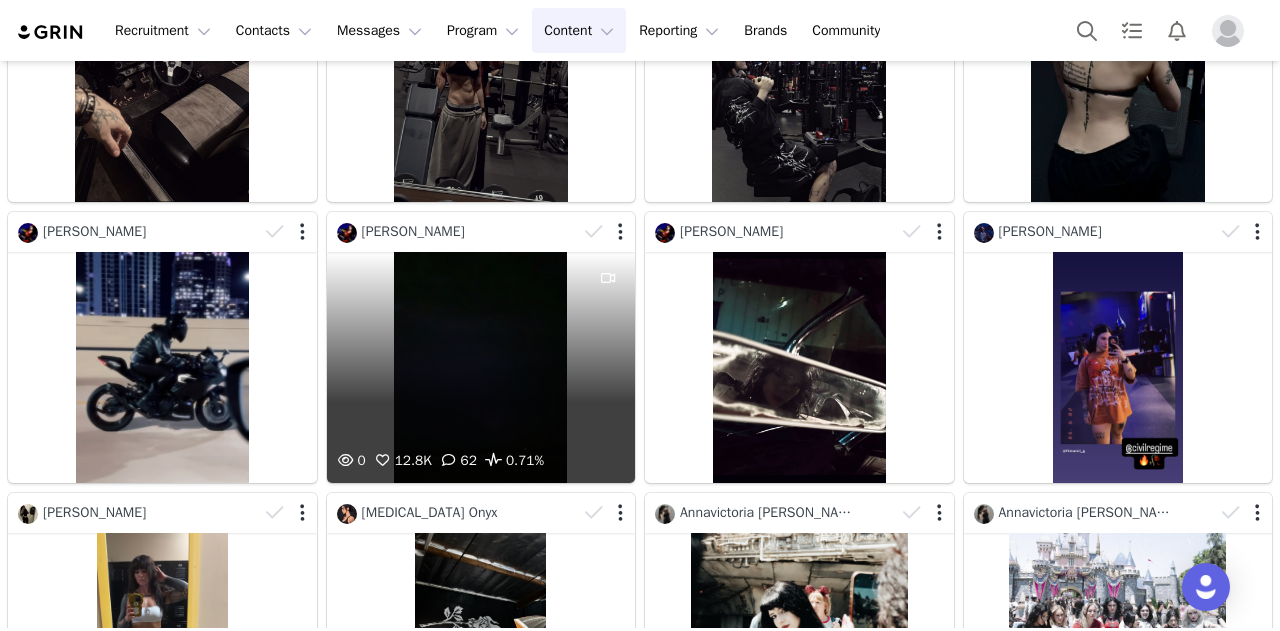 scroll, scrollTop: 600, scrollLeft: 0, axis: vertical 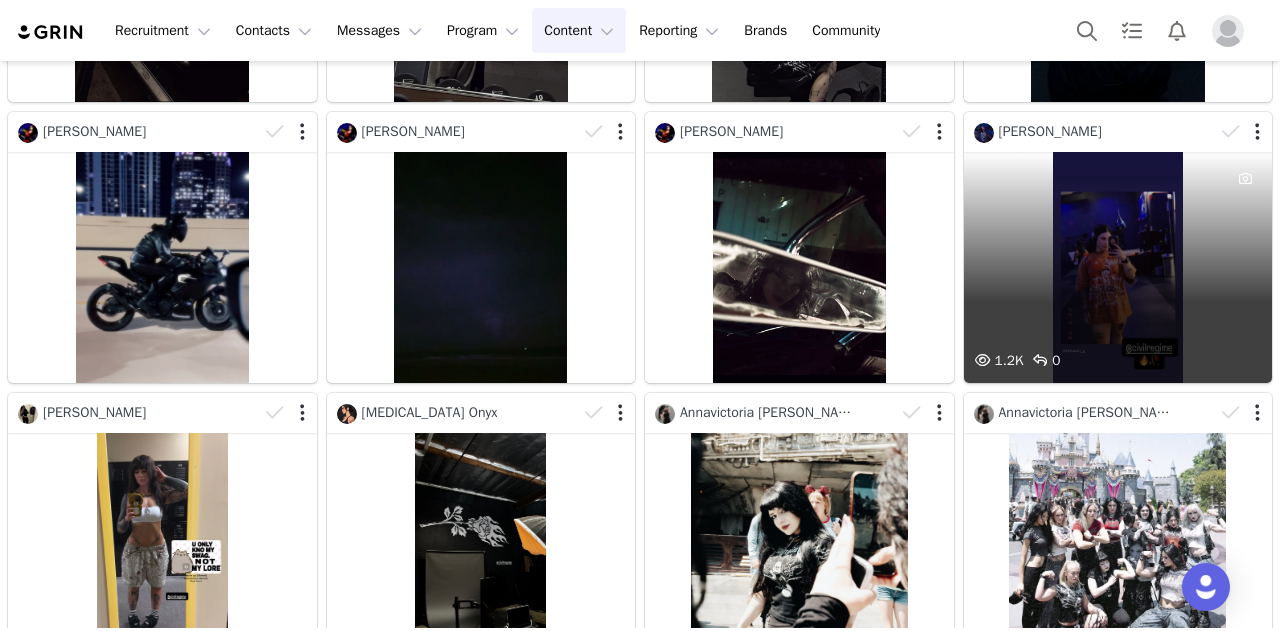 click on "1.2K  0" at bounding box center (1118, 267) 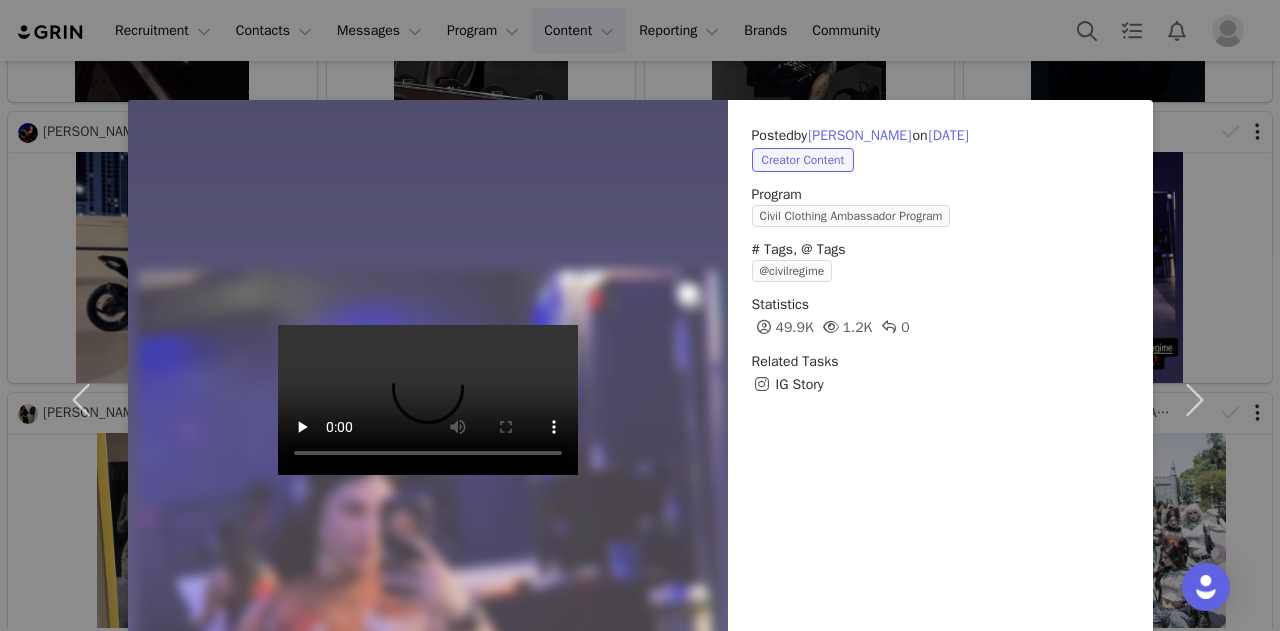 scroll, scrollTop: 92, scrollLeft: 0, axis: vertical 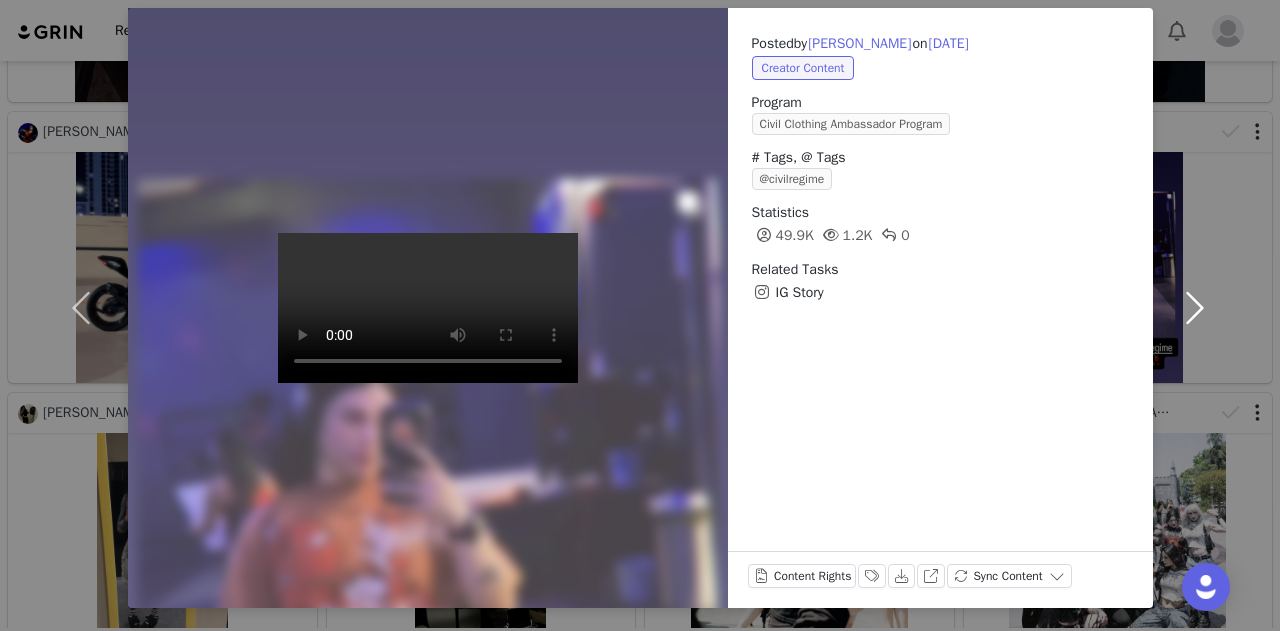 click at bounding box center (1195, 308) 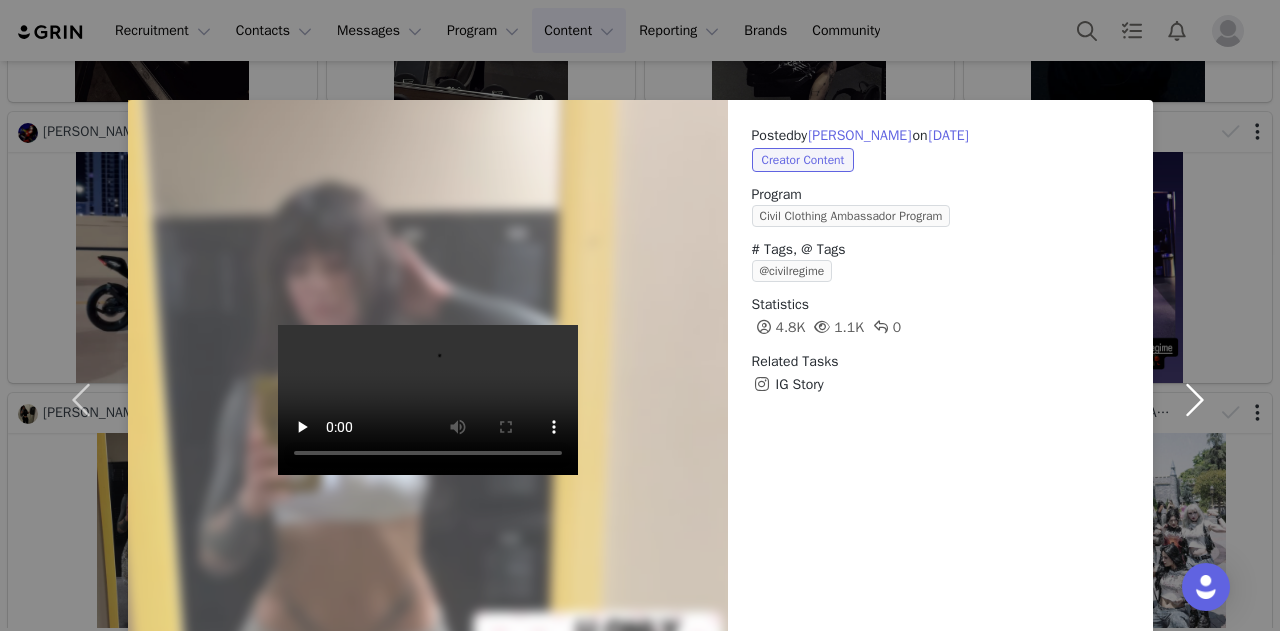 scroll, scrollTop: 92, scrollLeft: 0, axis: vertical 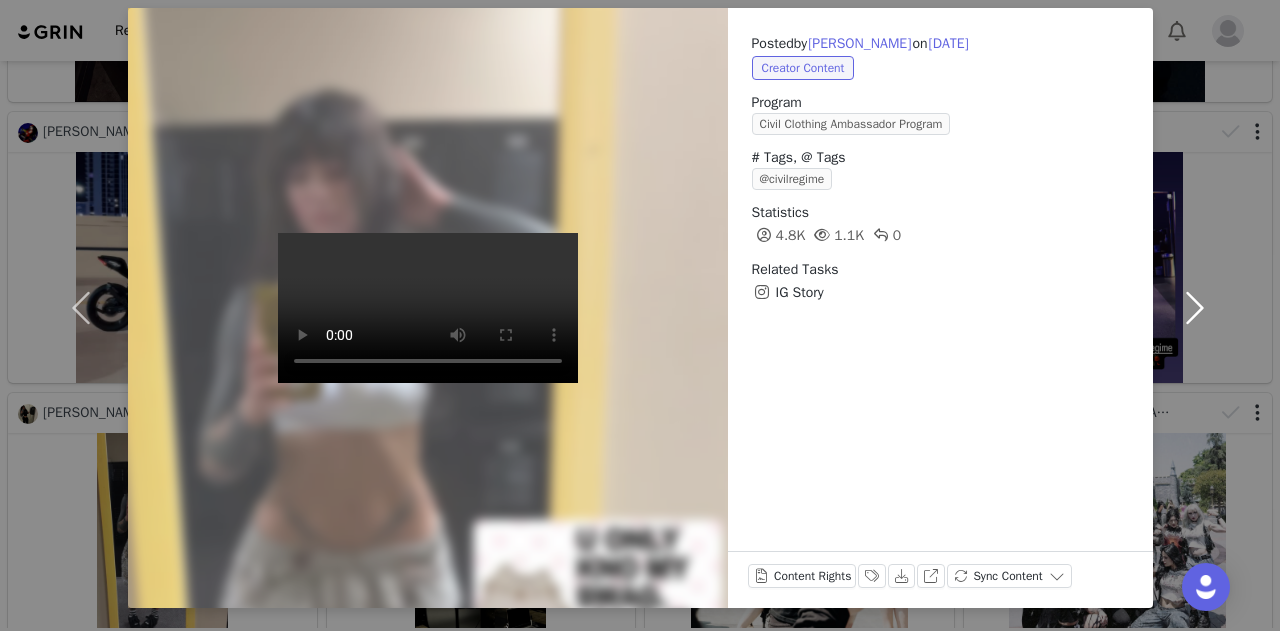 click at bounding box center [1195, 308] 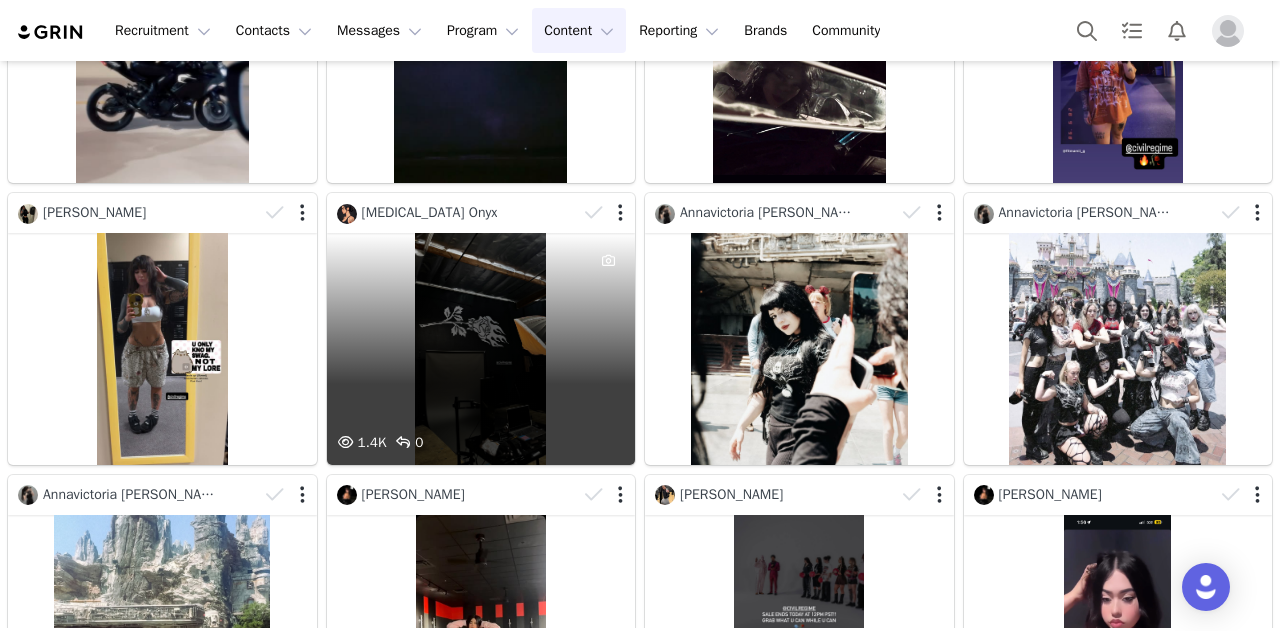 scroll, scrollTop: 900, scrollLeft: 0, axis: vertical 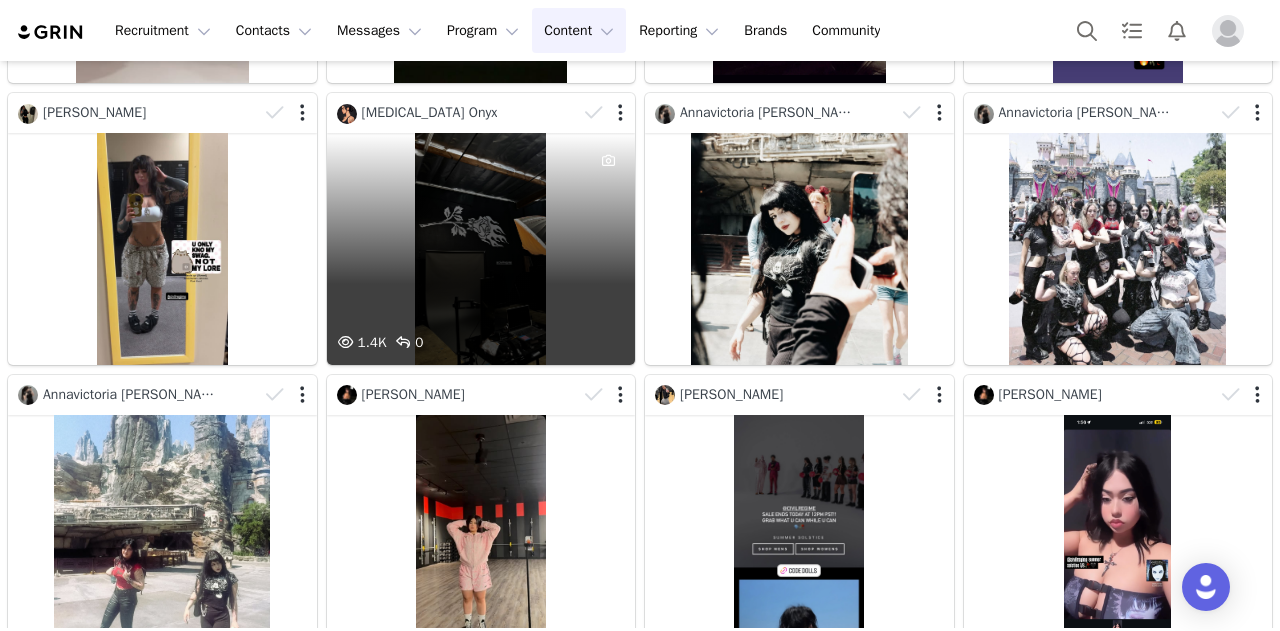 click on "1.4K  0" at bounding box center (481, 248) 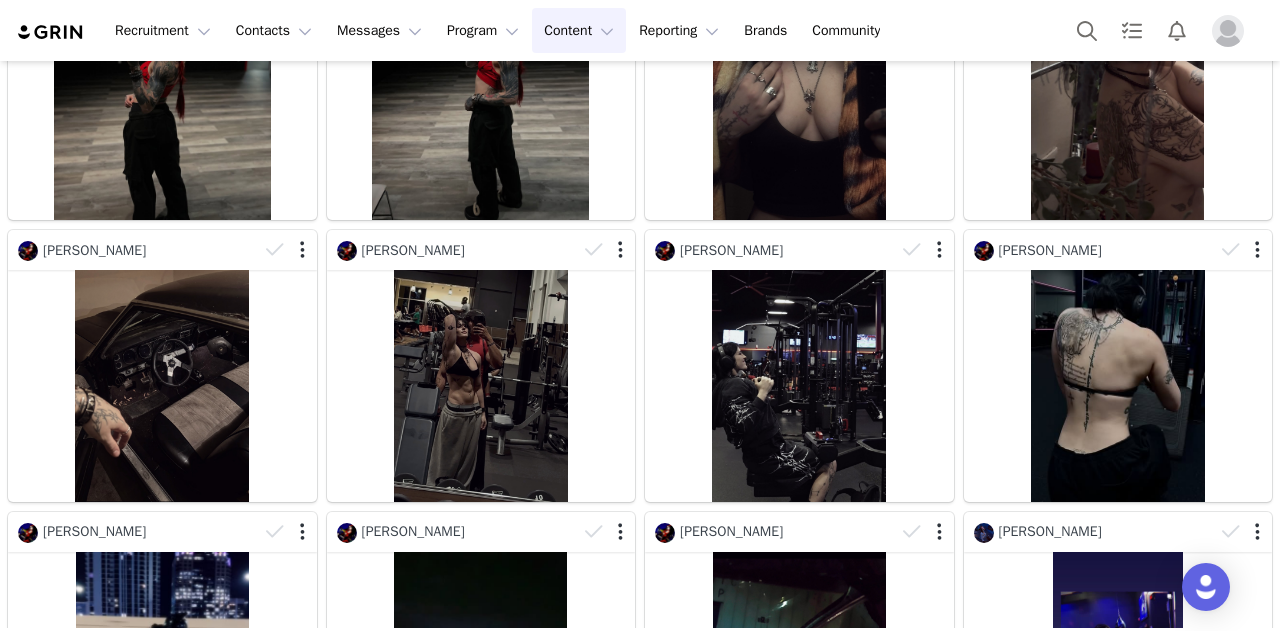 scroll, scrollTop: 0, scrollLeft: 0, axis: both 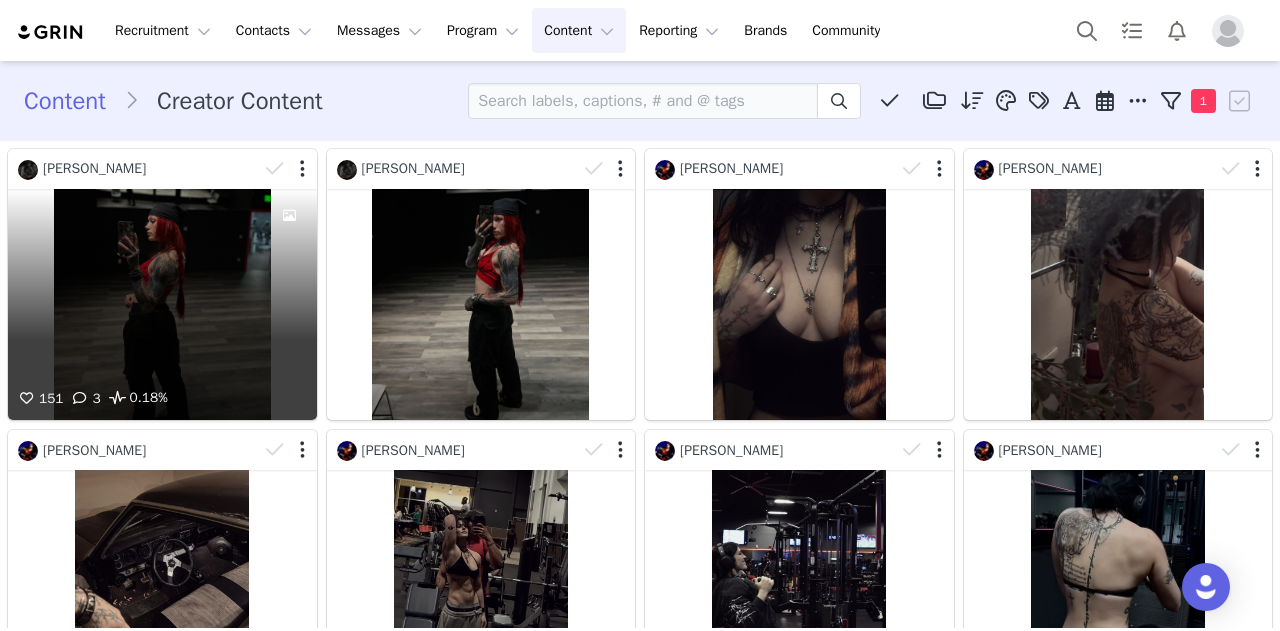 click on "151  3  0.18%" at bounding box center (162, 304) 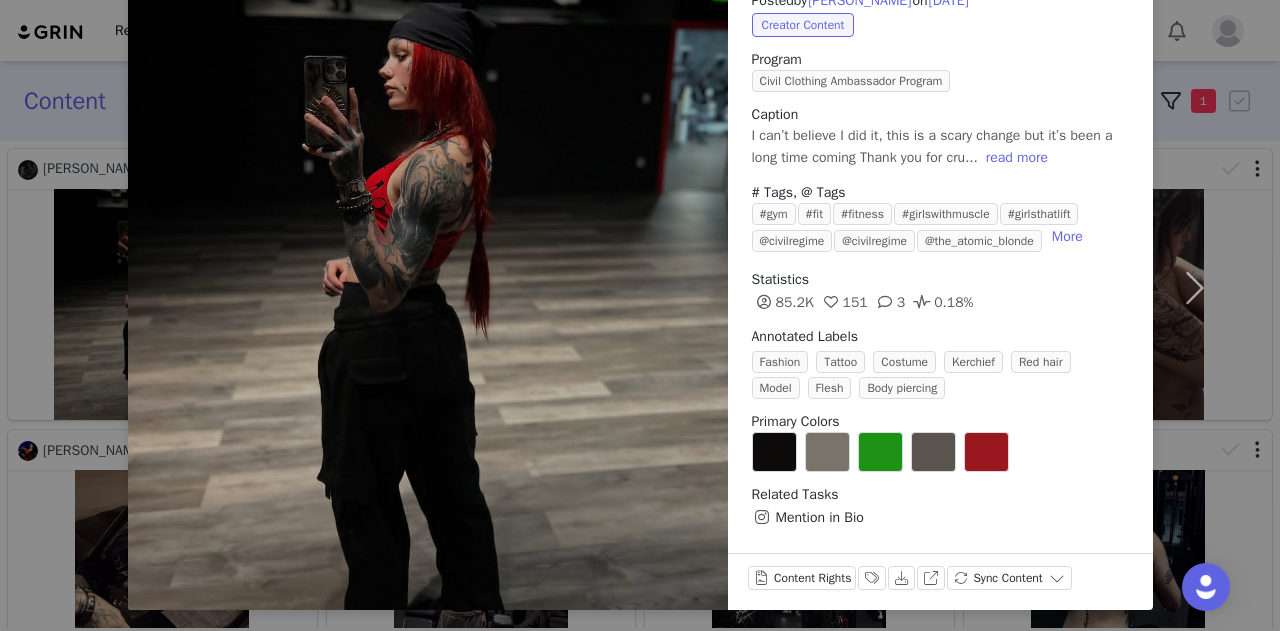 scroll, scrollTop: 0, scrollLeft: 0, axis: both 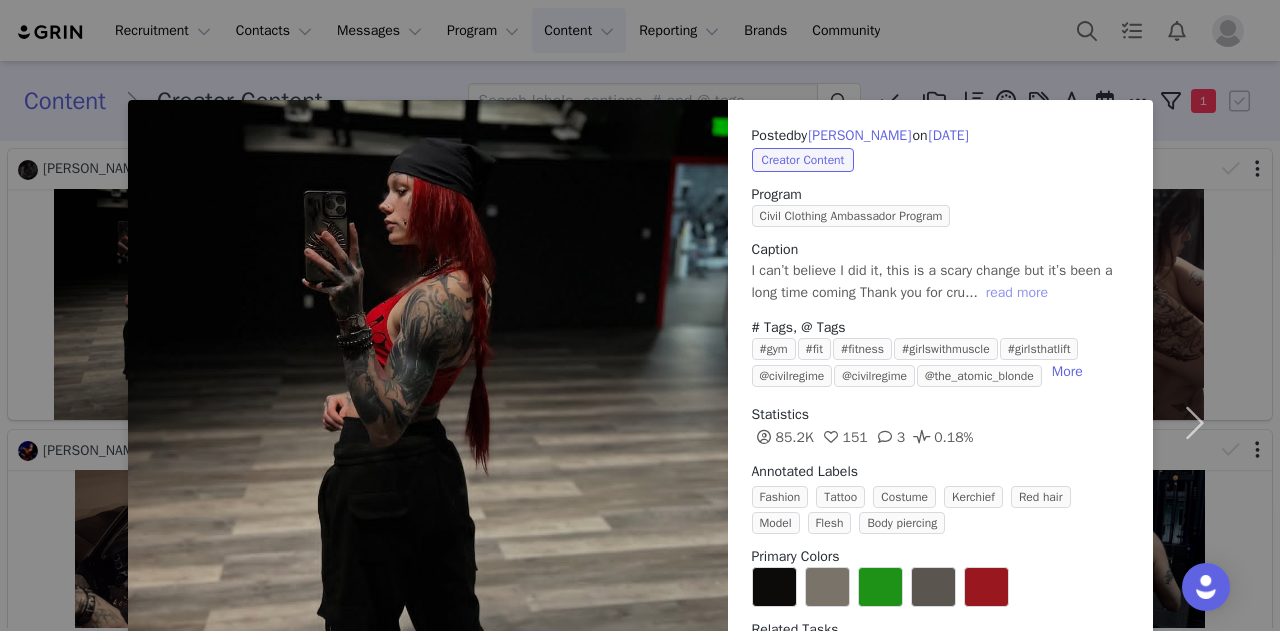 click on "read more" at bounding box center [1017, 293] 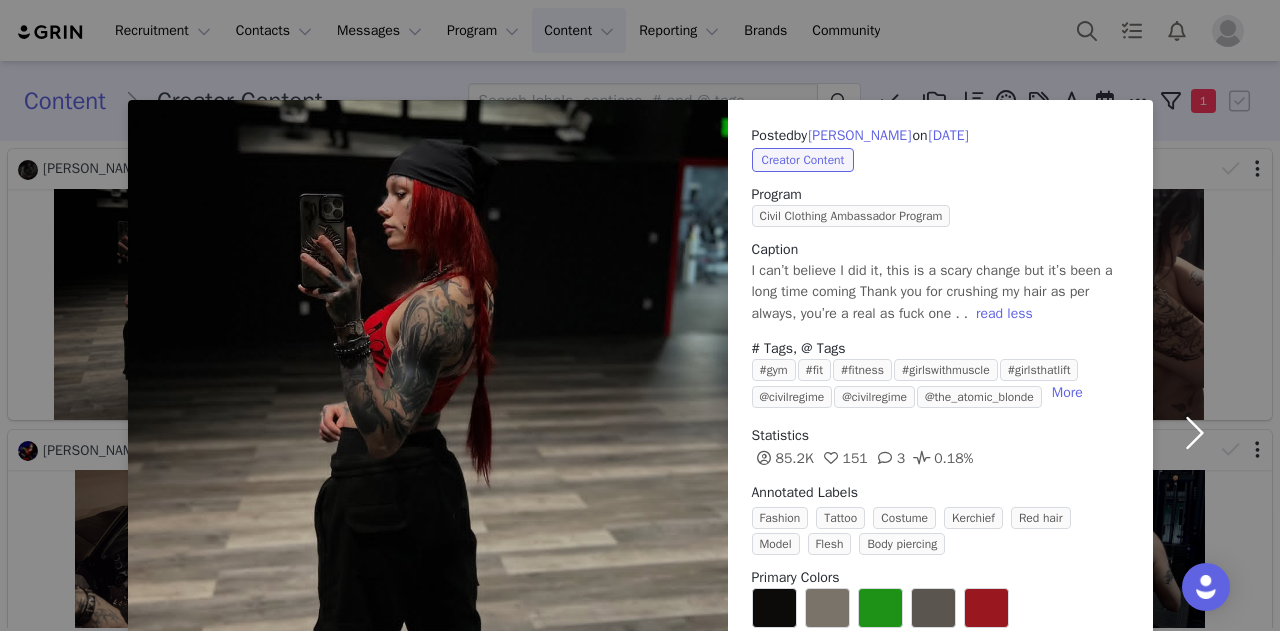 click at bounding box center (1195, 433) 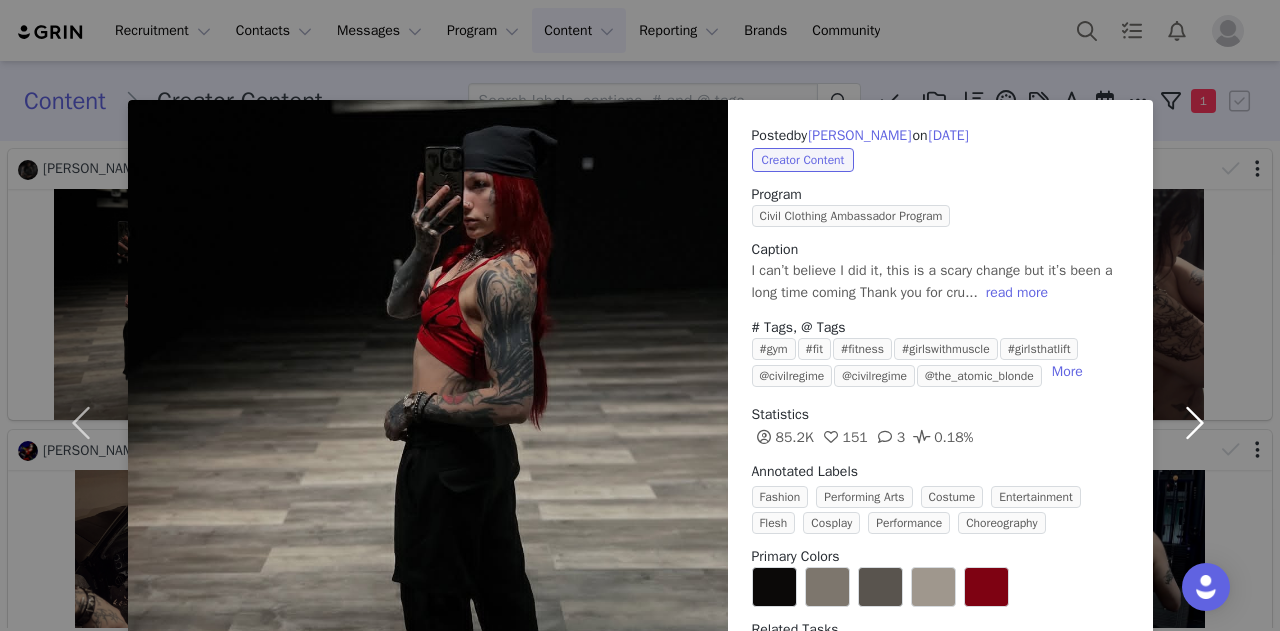click at bounding box center (1195, 422) 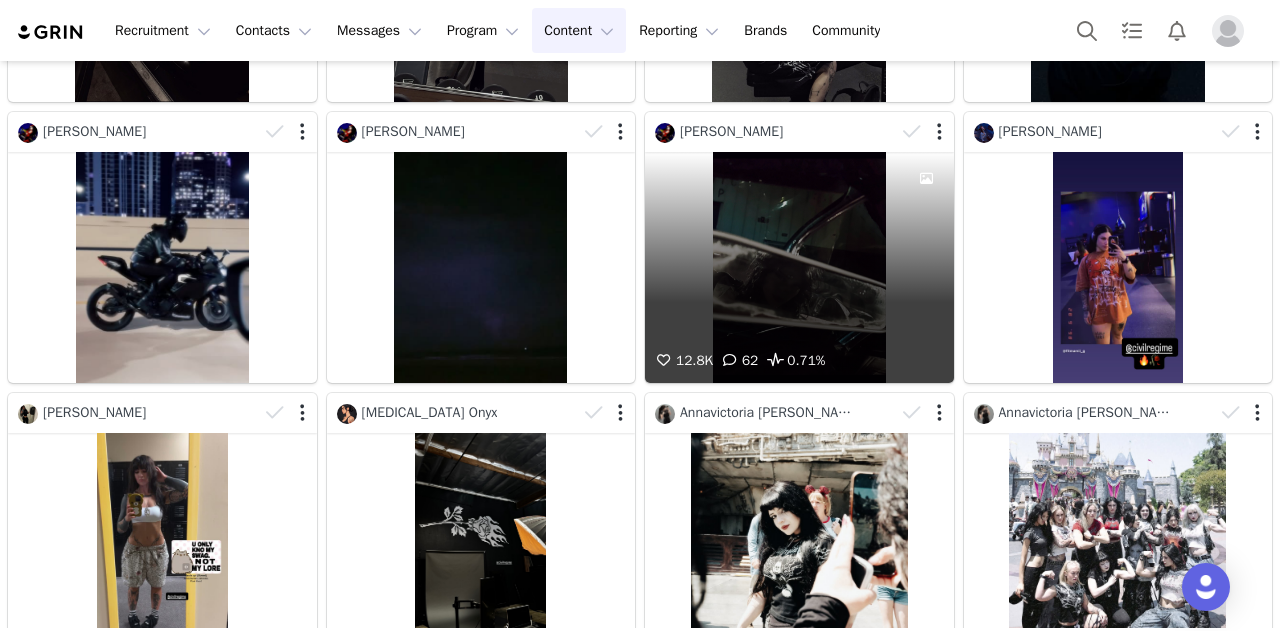 scroll, scrollTop: 1000, scrollLeft: 0, axis: vertical 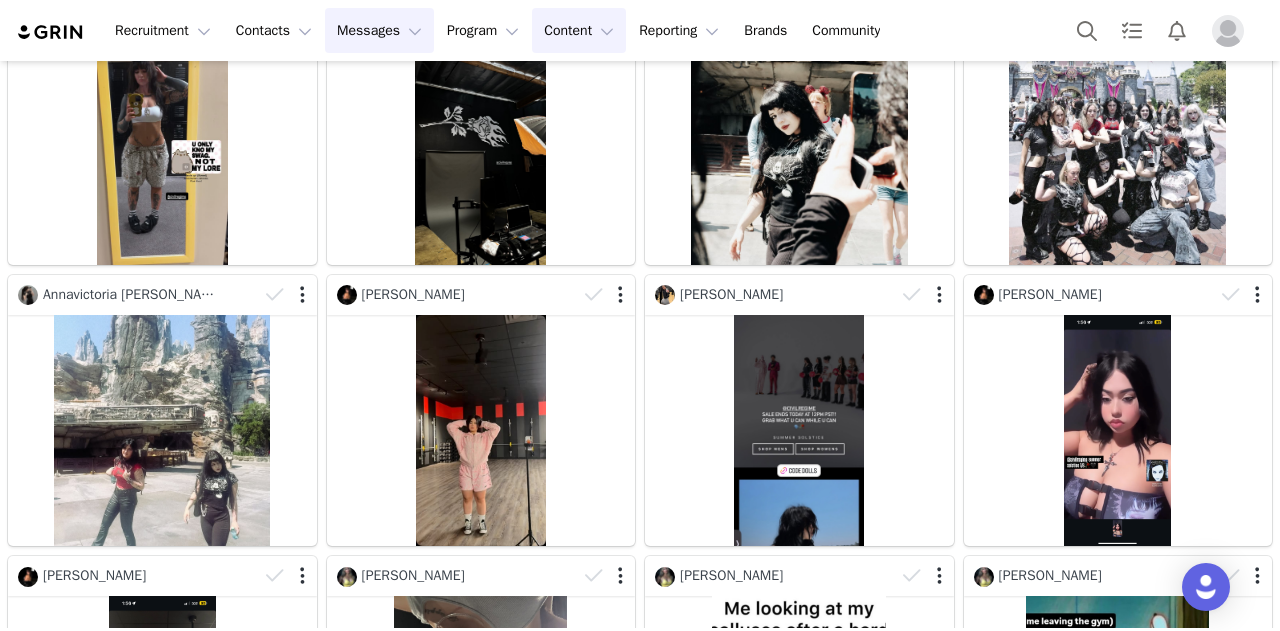 click on "Messages Messages" at bounding box center [379, 30] 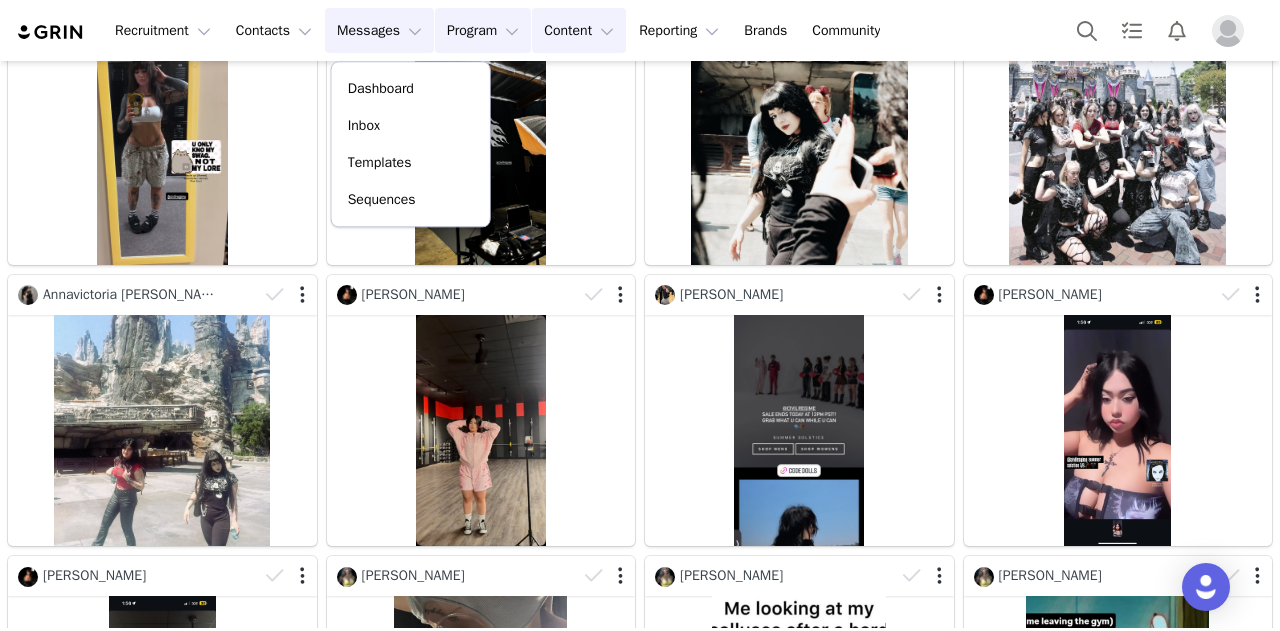 click on "Program Program" at bounding box center [483, 30] 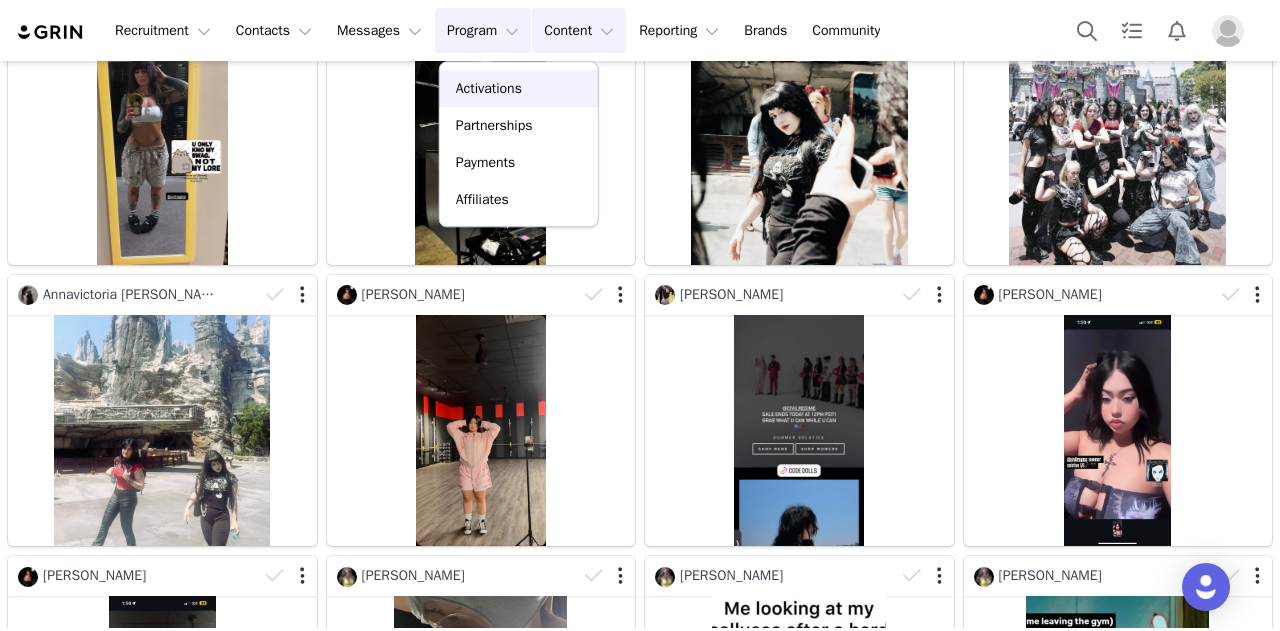 click on "Activations" at bounding box center (489, 88) 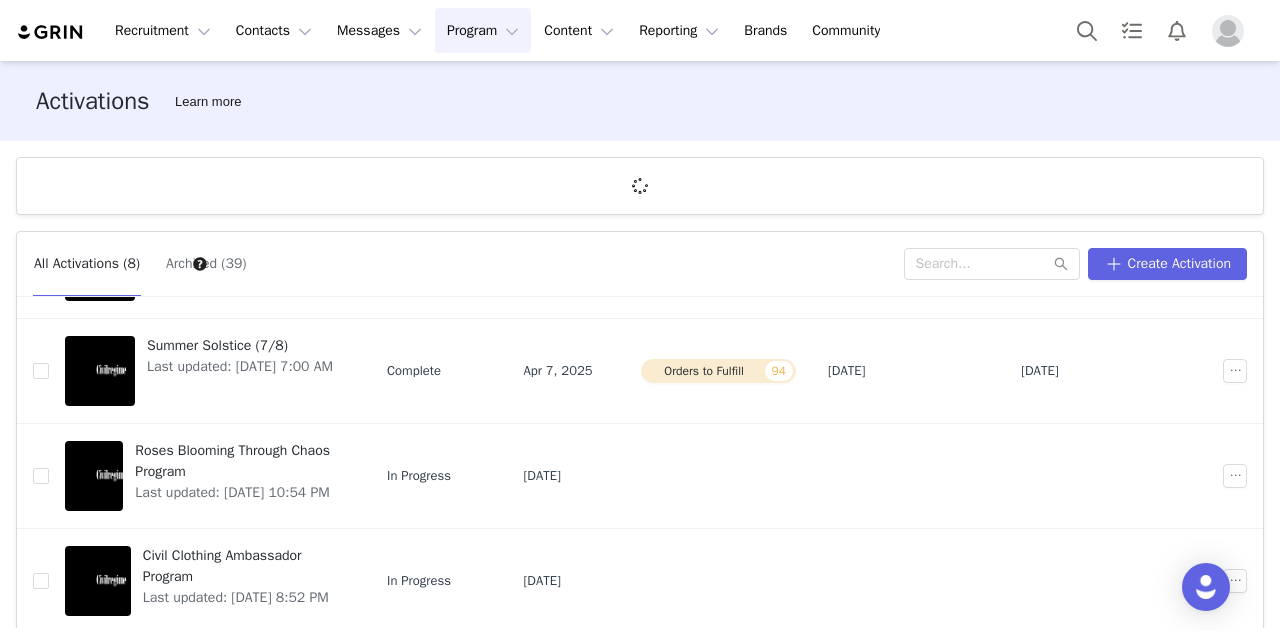 scroll, scrollTop: 0, scrollLeft: 0, axis: both 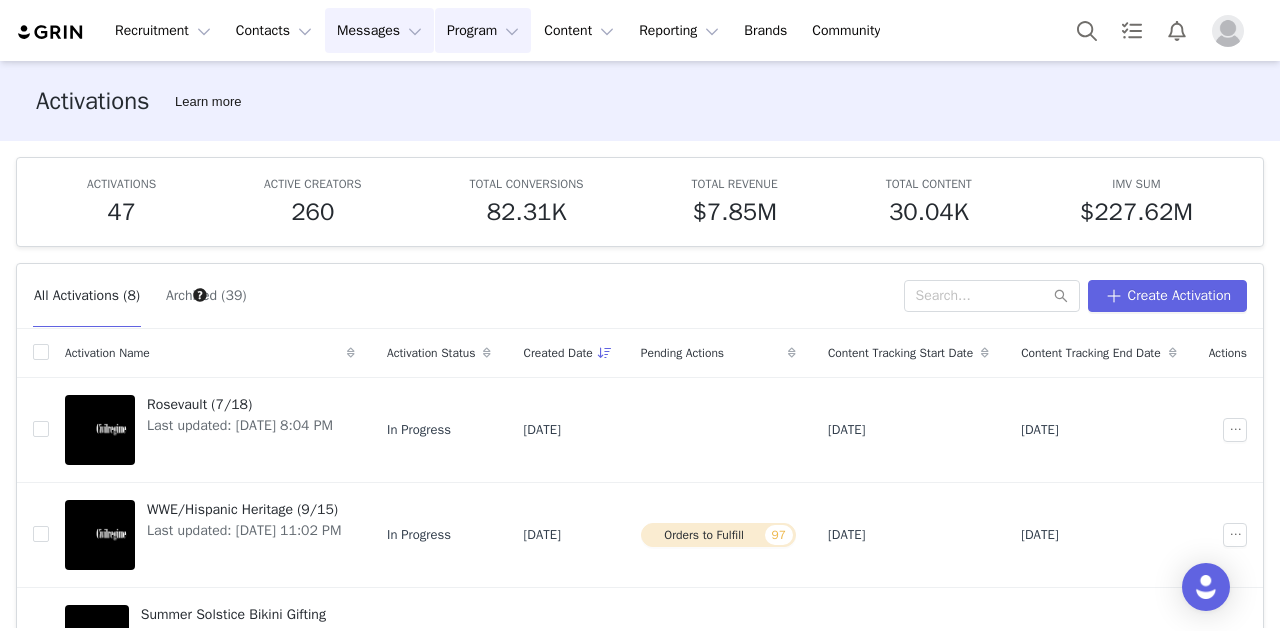 click on "Messages Messages" at bounding box center (379, 30) 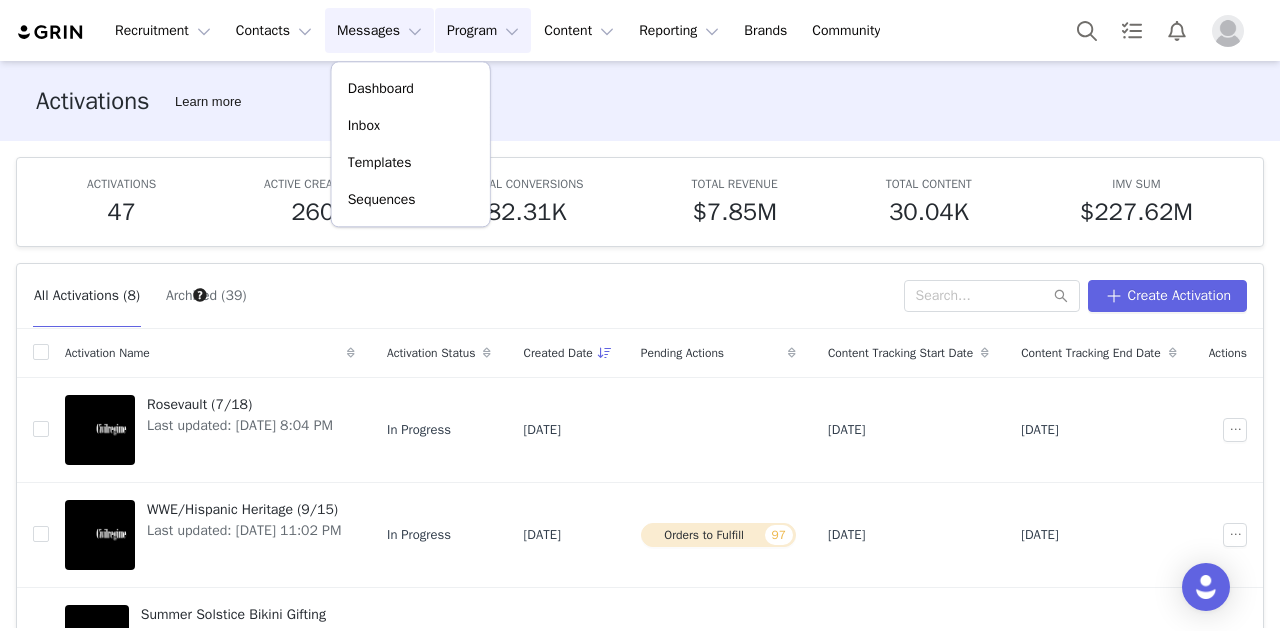 click on "Activations     Learn more" at bounding box center [640, 101] 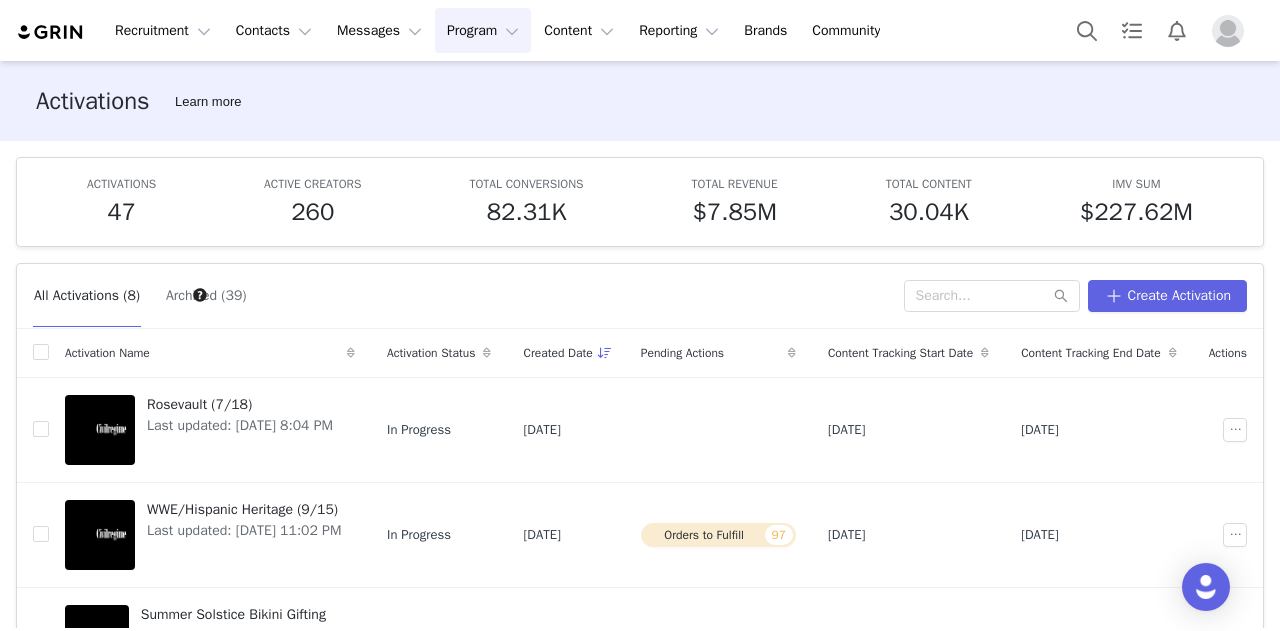 click on "Activations     Learn more" at bounding box center [640, 101] 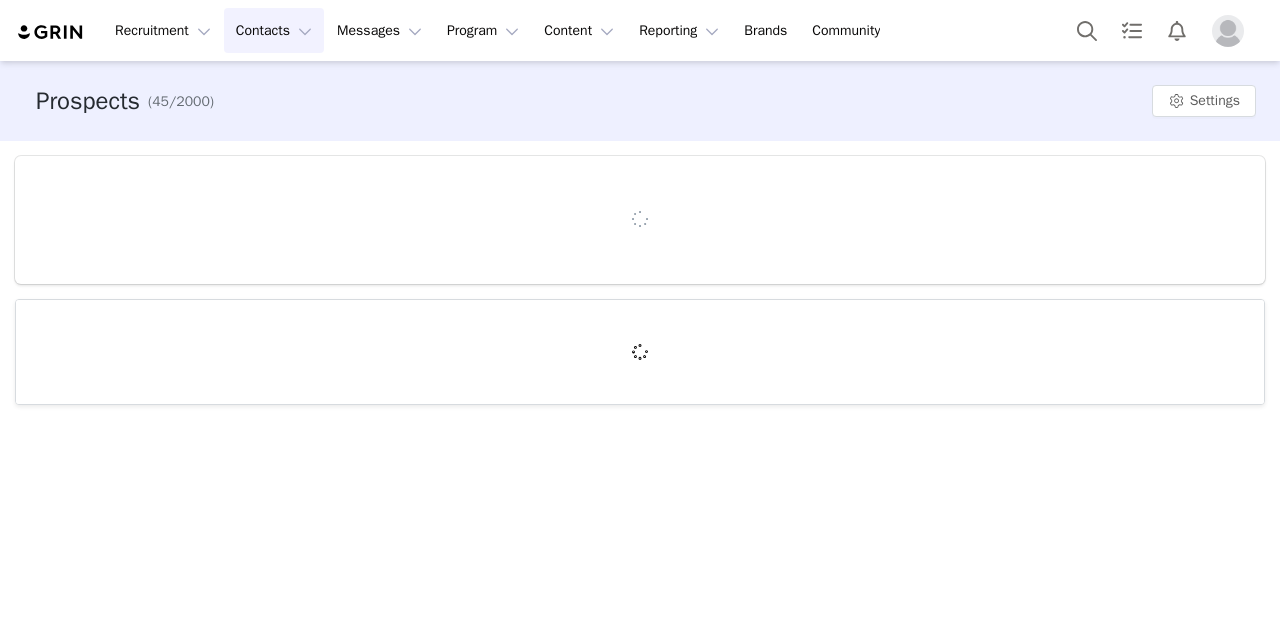 scroll, scrollTop: 0, scrollLeft: 0, axis: both 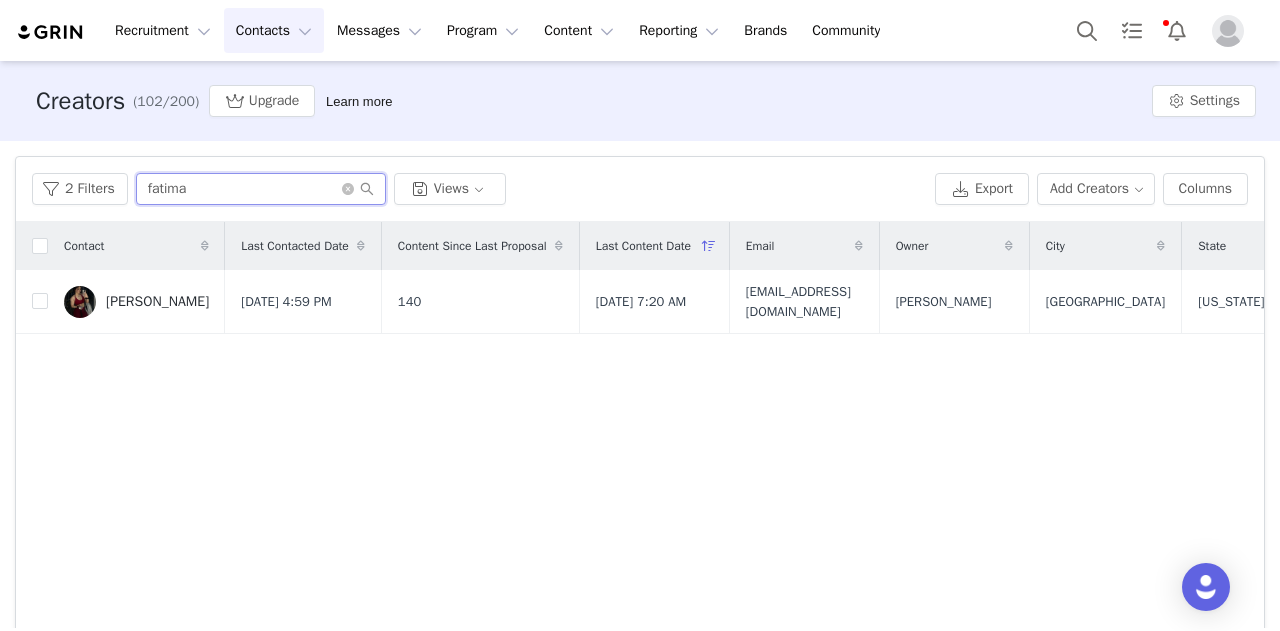 click on "fatima" at bounding box center [261, 189] 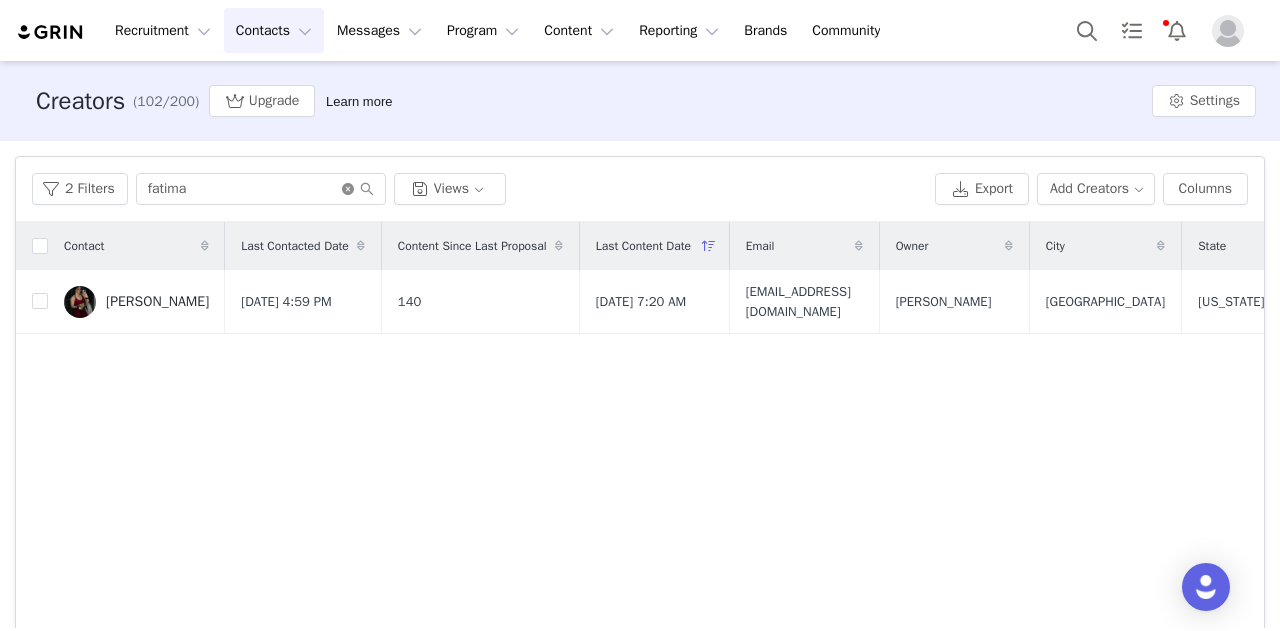 click 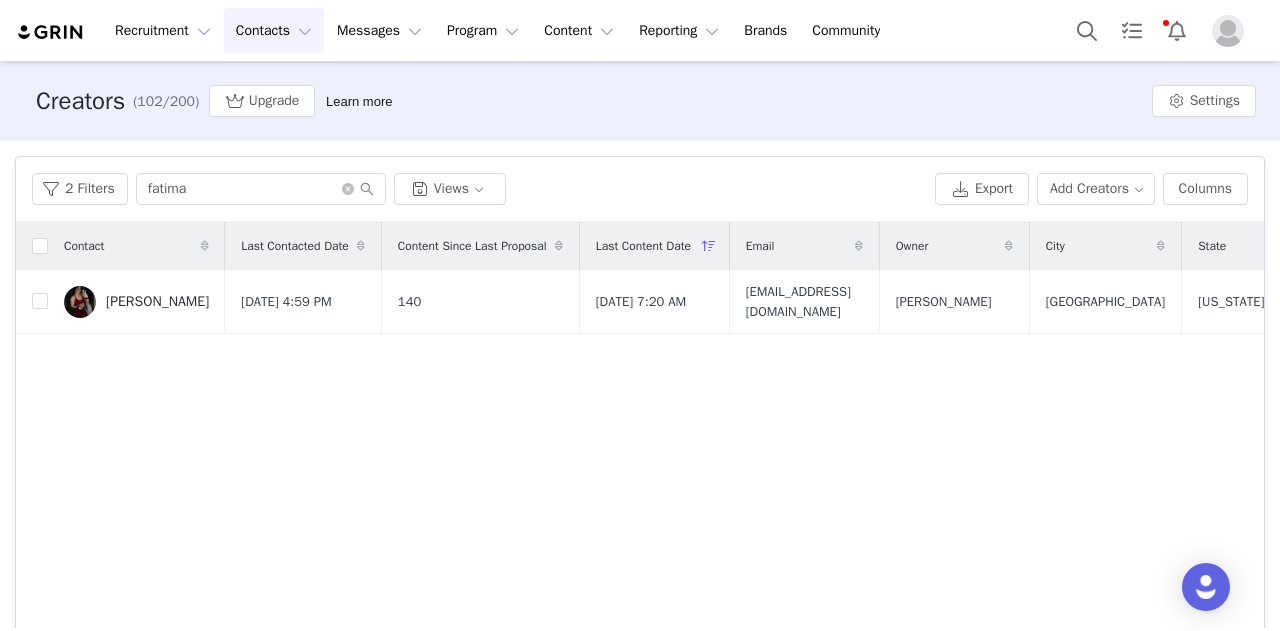 type 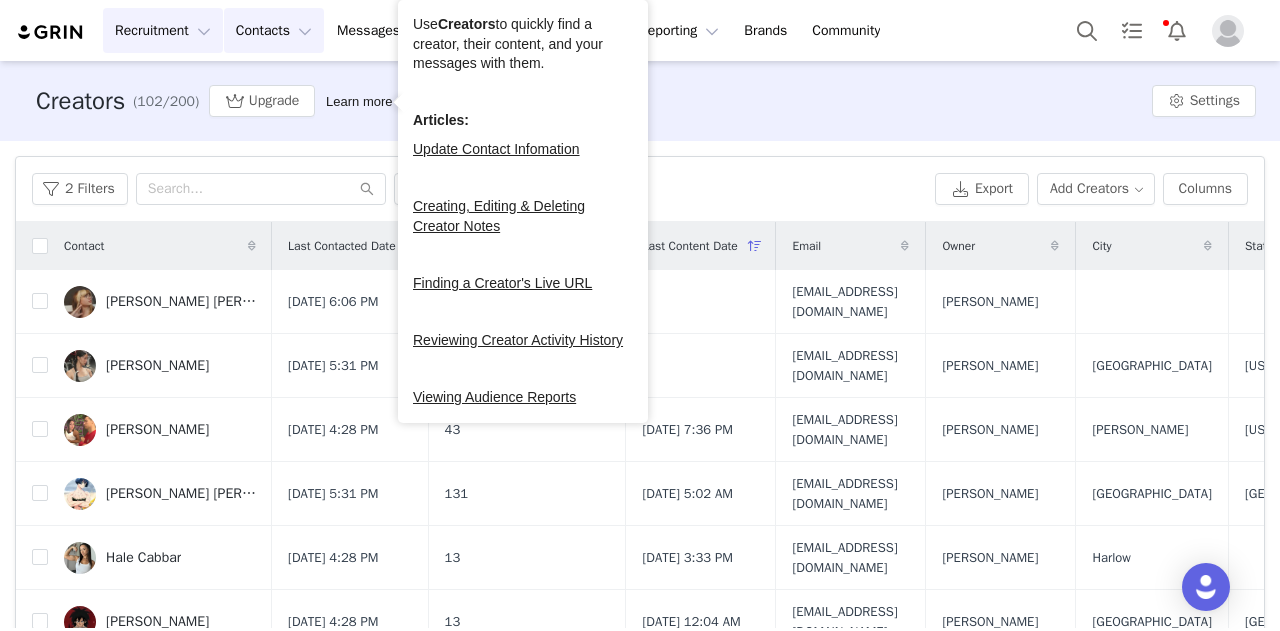 click on "Recruitment Recruitment" at bounding box center [163, 30] 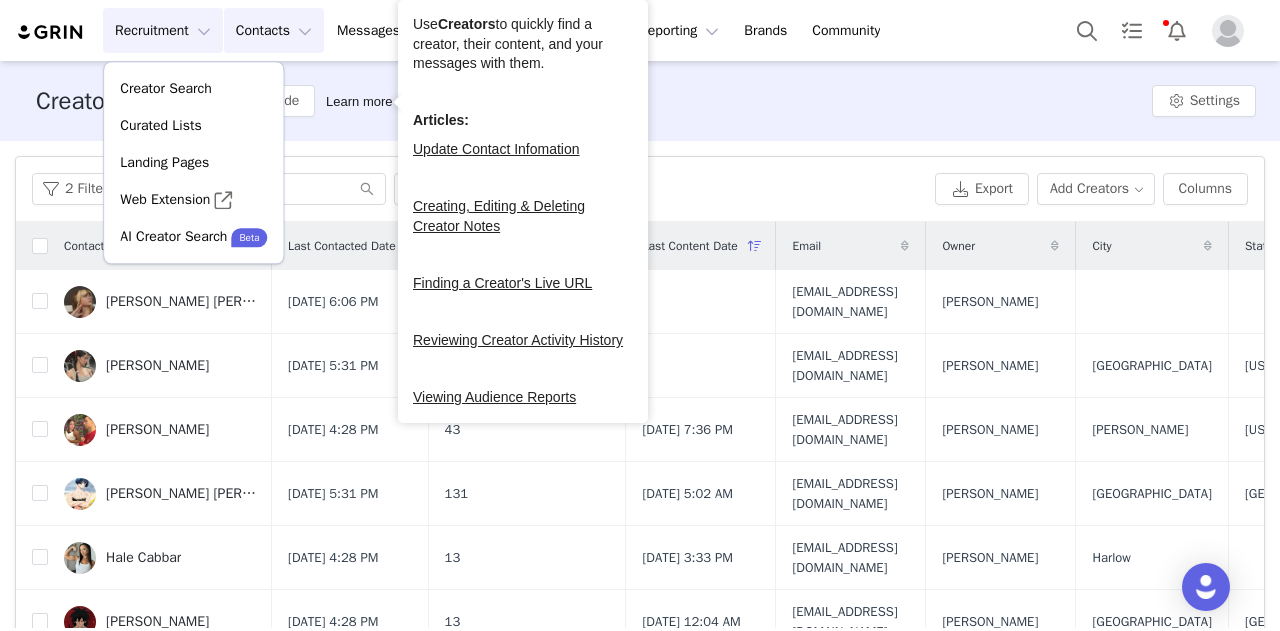click on "Articles:" at bounding box center (523, 121) 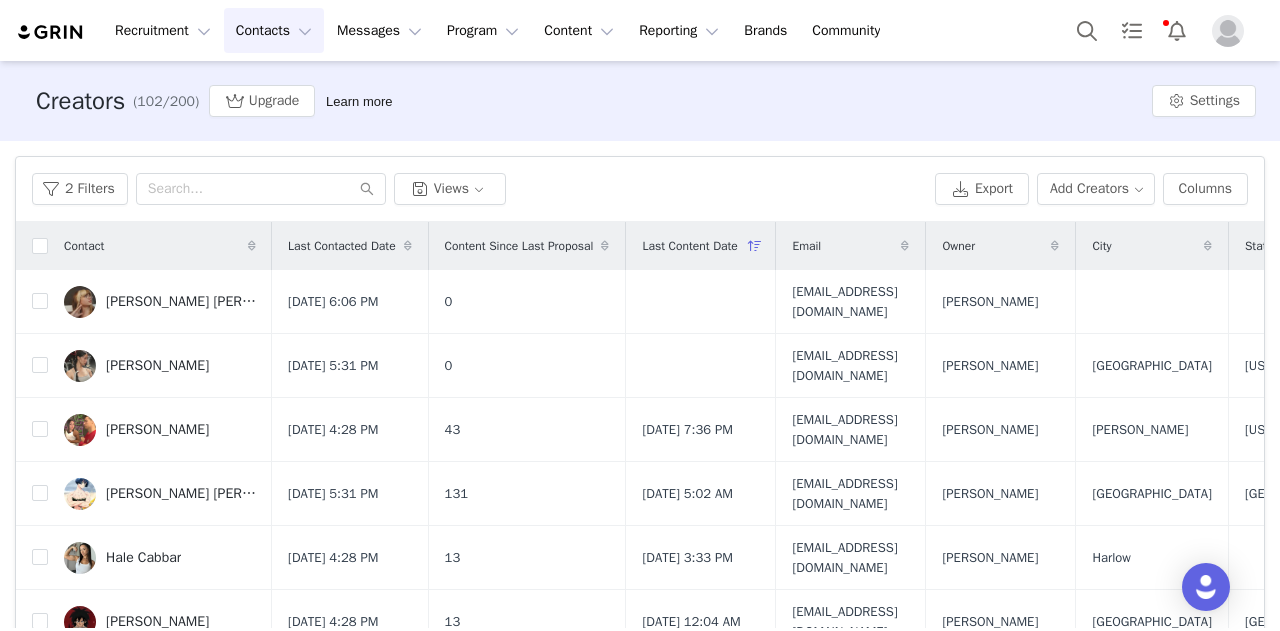 click on "Contacts Contacts" at bounding box center (274, 30) 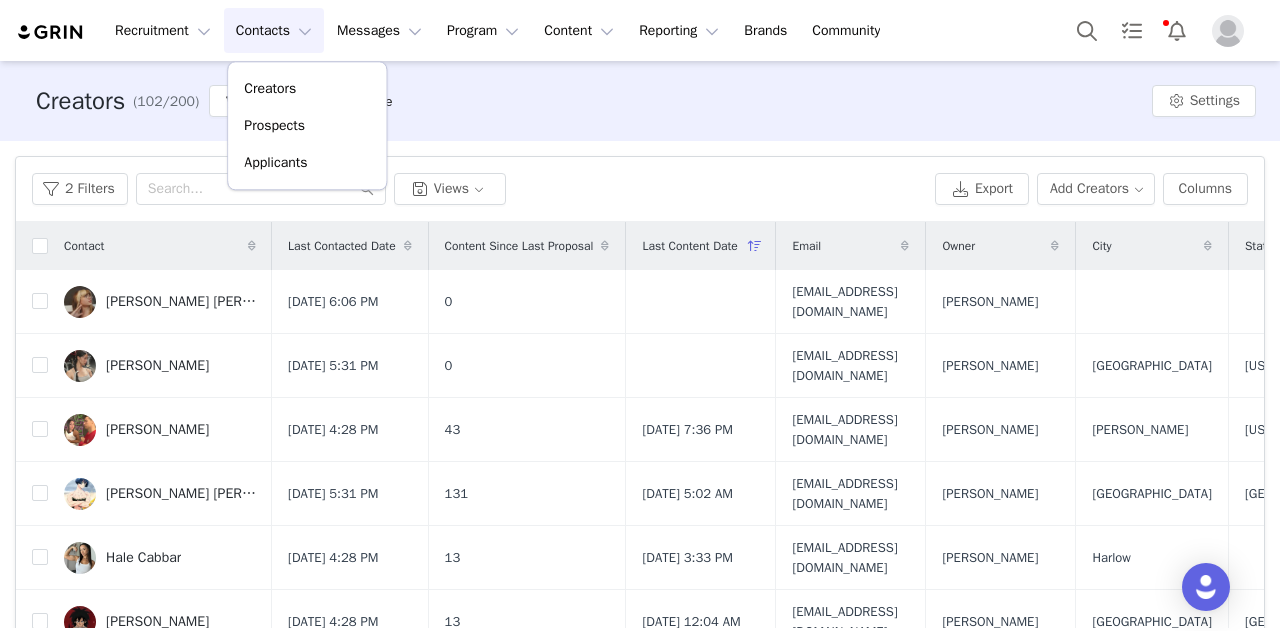 click on "Creators  (102/200)      Upgrade     Learn more Settings" at bounding box center [640, 101] 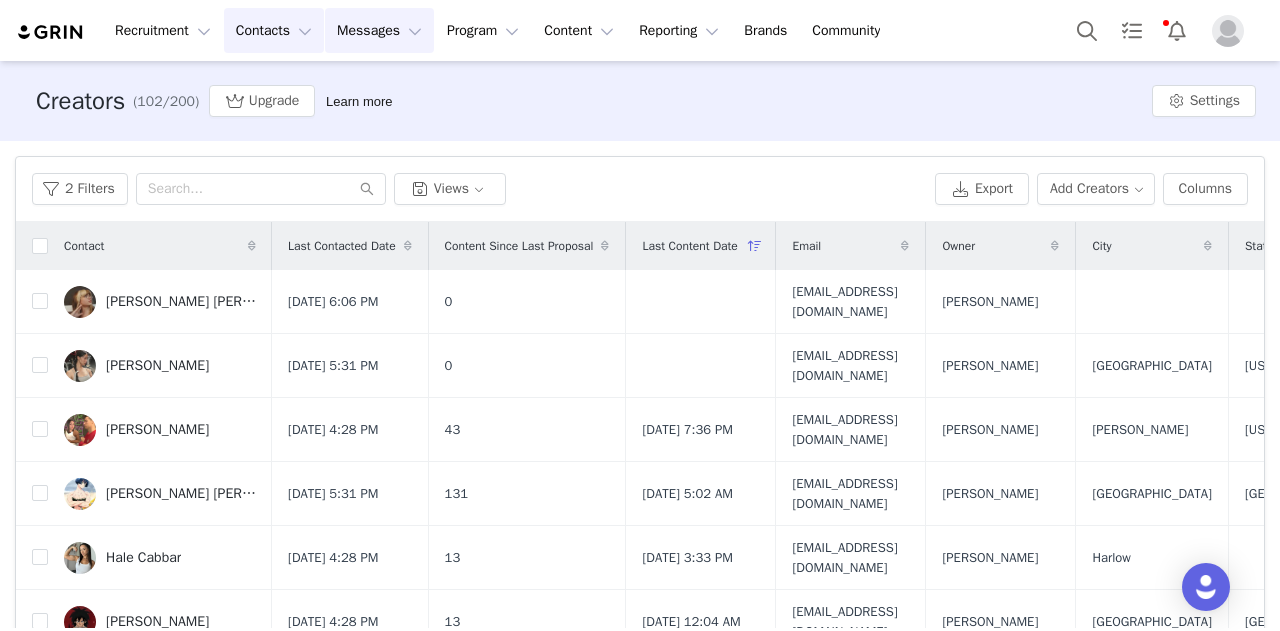 click on "Messages Messages" at bounding box center (379, 30) 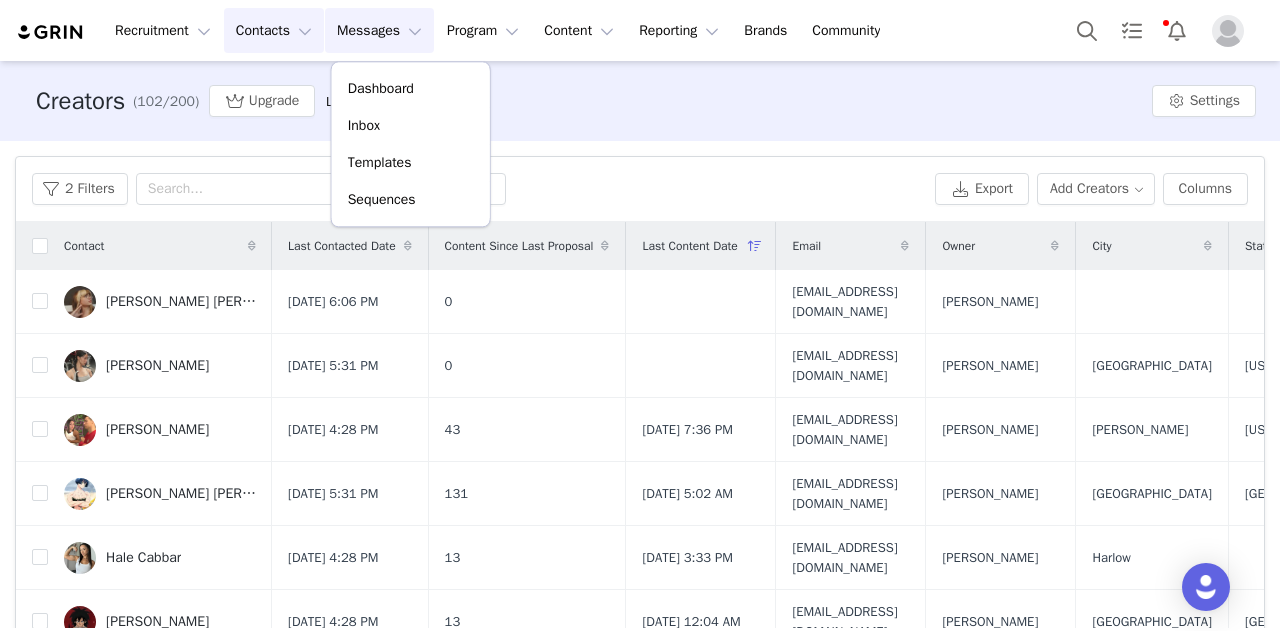click on "Filters   Filter Logic  And Or  Archived  Select No  Owner  Select [PERSON_NAME]  Contact Tag  Select    Relationship Stage  Select  Contact Created Date   Activation  Select    Gender  Select  Content Progress  Select  Advanced Filters   + Add Field  Apply Filters Clear All 2 Filters Views     Export  Add Creators      Columns  Contact   Last Contacted Date   Content Since Last Proposal   Last Content Date   Email   Owner   City   State   Country   Total Followers   Primary Contact   Tiktok Followers   Instagram Followers   Tags   Relationship Stage   [PERSON_NAME] [PERSON_NAME].  [DATE] 6:06 PM 0 [EMAIL_ADDRESS][DOMAIN_NAME] [PERSON_NAME] 113.8K Creator 5.5K 108.3K PAID (Exclusive Deal)  [PERSON_NAME]  [DATE] 5:31 PM 0 [EMAIL_ADDRESS][DOMAIN_NAME] [PERSON_NAME] [GEOGRAPHIC_DATA] [US_STATE] [GEOGRAPHIC_DATA] 131.9K Creator 17.5K 114.5K PAID (Exclusive Deal)  [PERSON_NAME]  [DATE] 4:28 PM 43 [DATE] 7:36 PM [EMAIL_ADDRESS][DOMAIN_NAME] [PERSON_NAME] [PERSON_NAME] [US_STATE] [GEOGRAPHIC_DATA] 486.3K Creator 392.4K 93.5K 131" at bounding box center [640, 456] 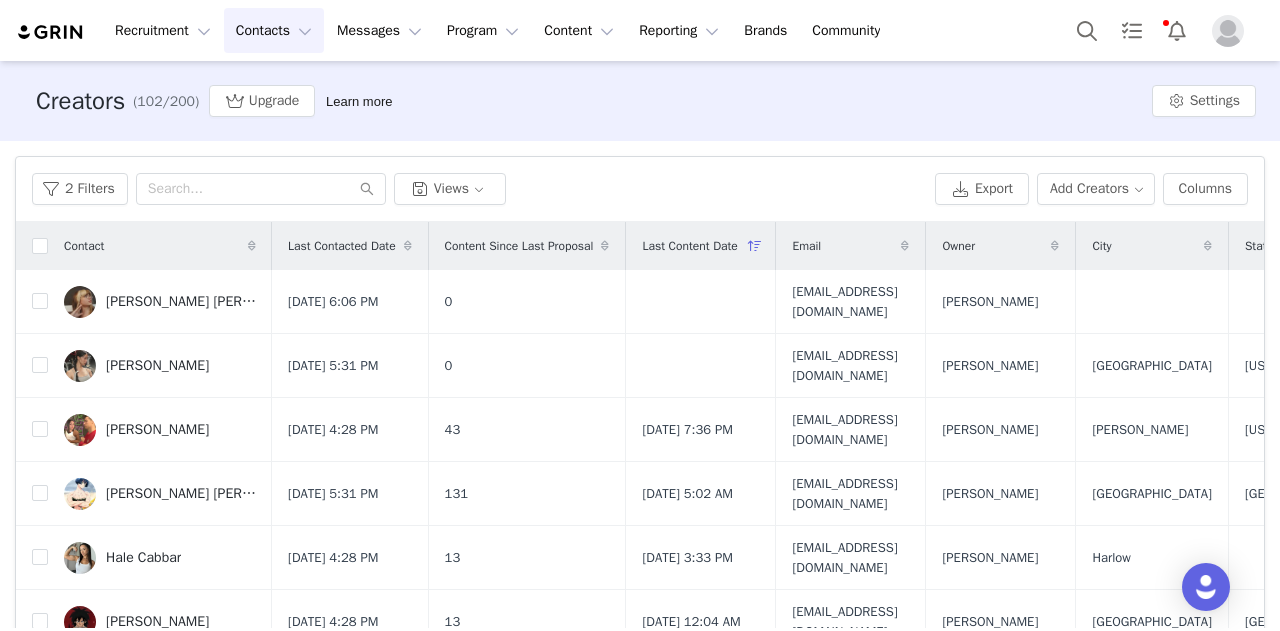 click at bounding box center (408, 246) 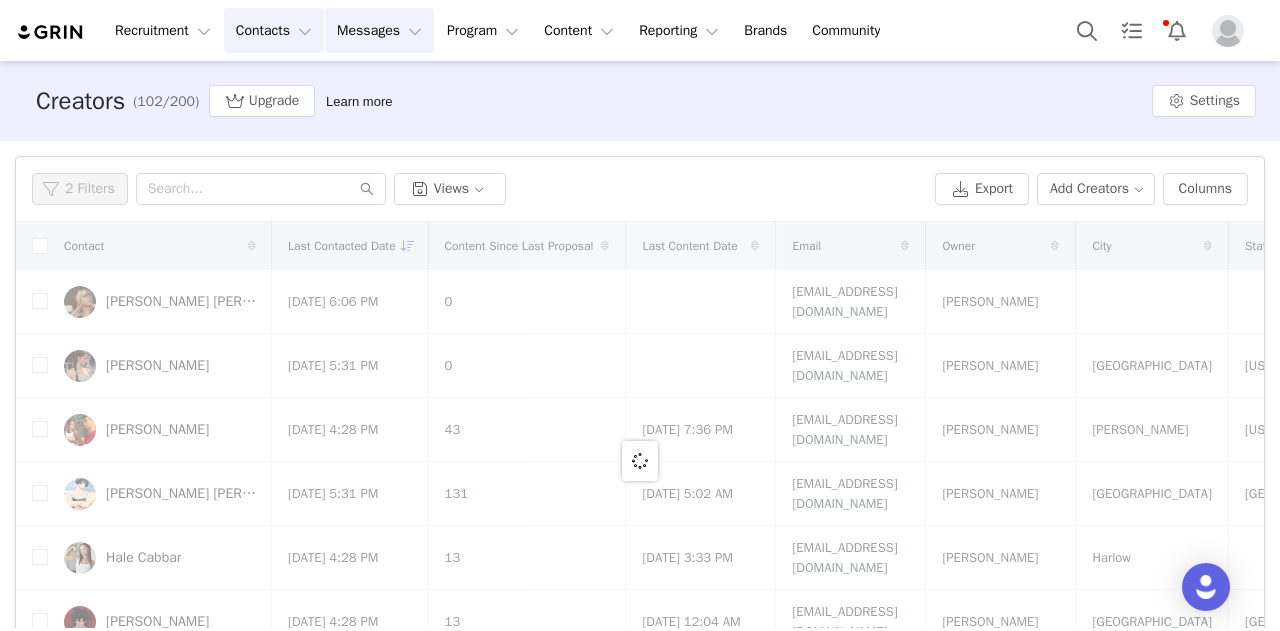 click on "Messages Messages" at bounding box center [379, 30] 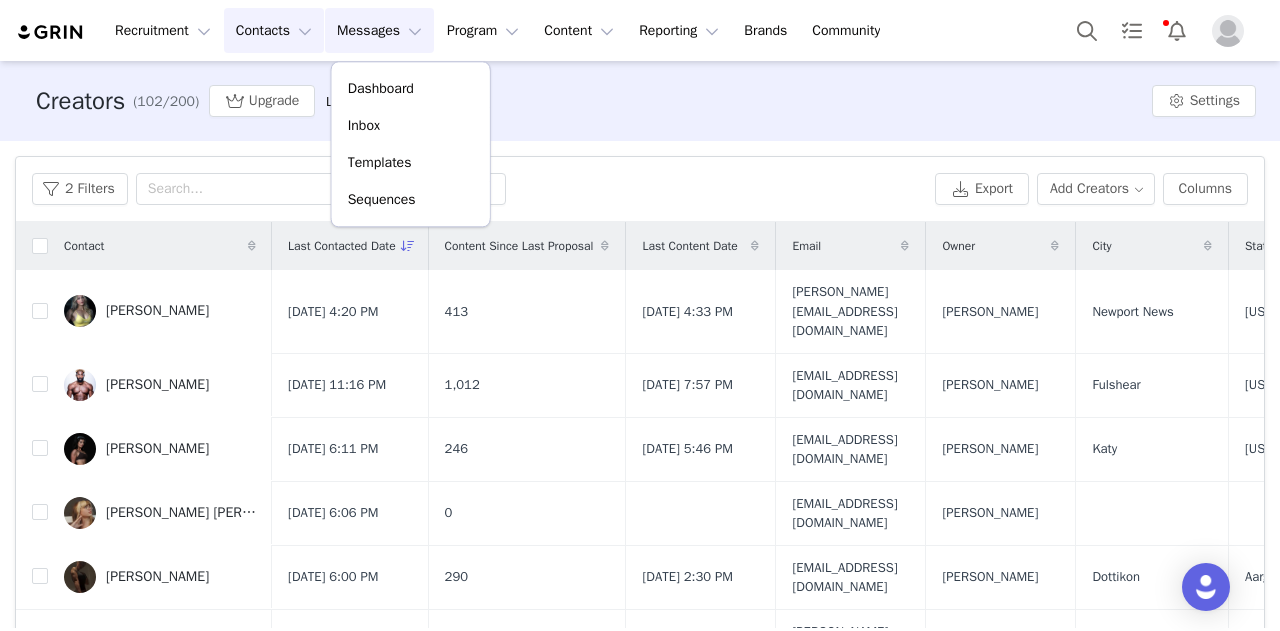 click on "Creators  (102/200)      Upgrade     Learn more Settings" at bounding box center [640, 101] 